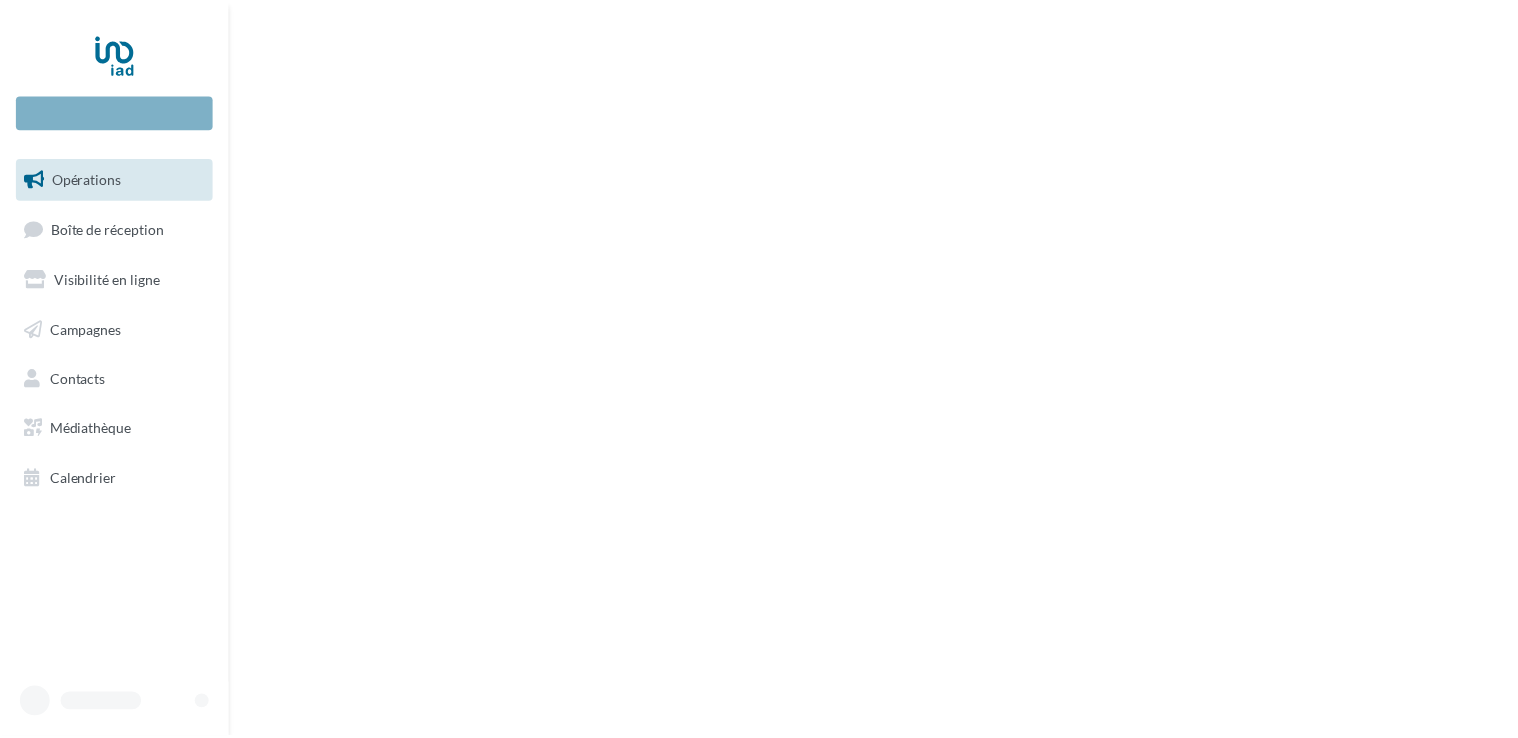 scroll, scrollTop: 0, scrollLeft: 0, axis: both 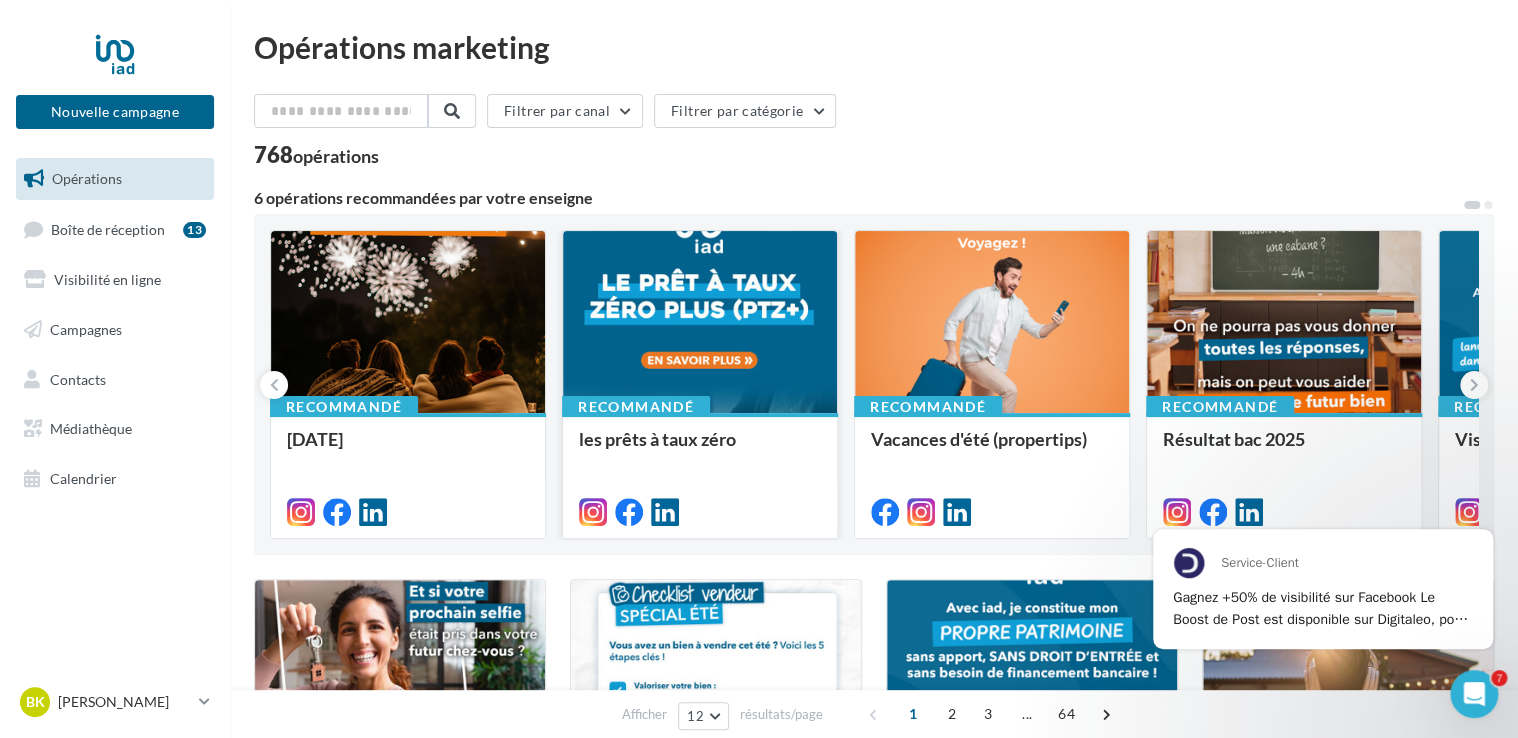 click at bounding box center (700, 323) 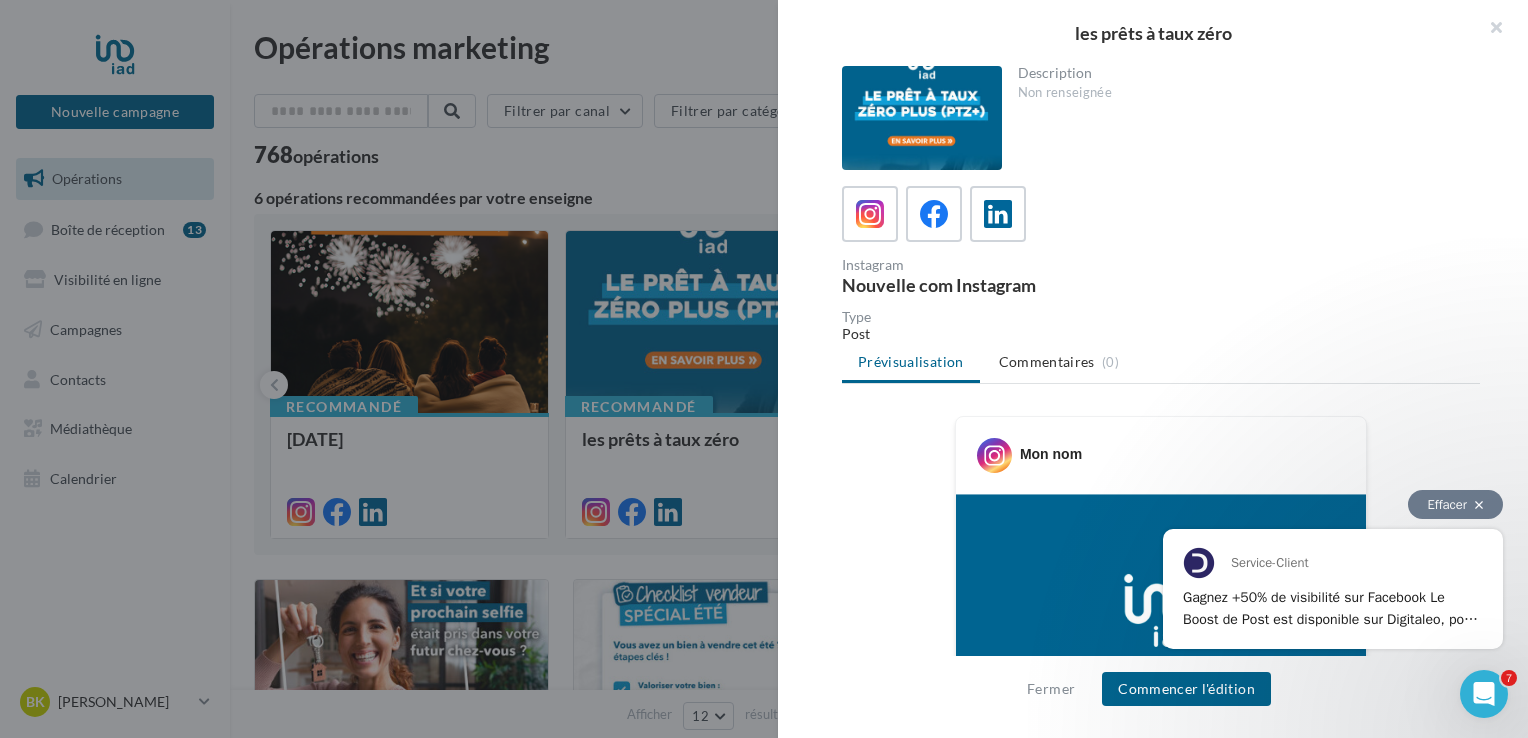 click on "Effacer" at bounding box center [1455, 504] 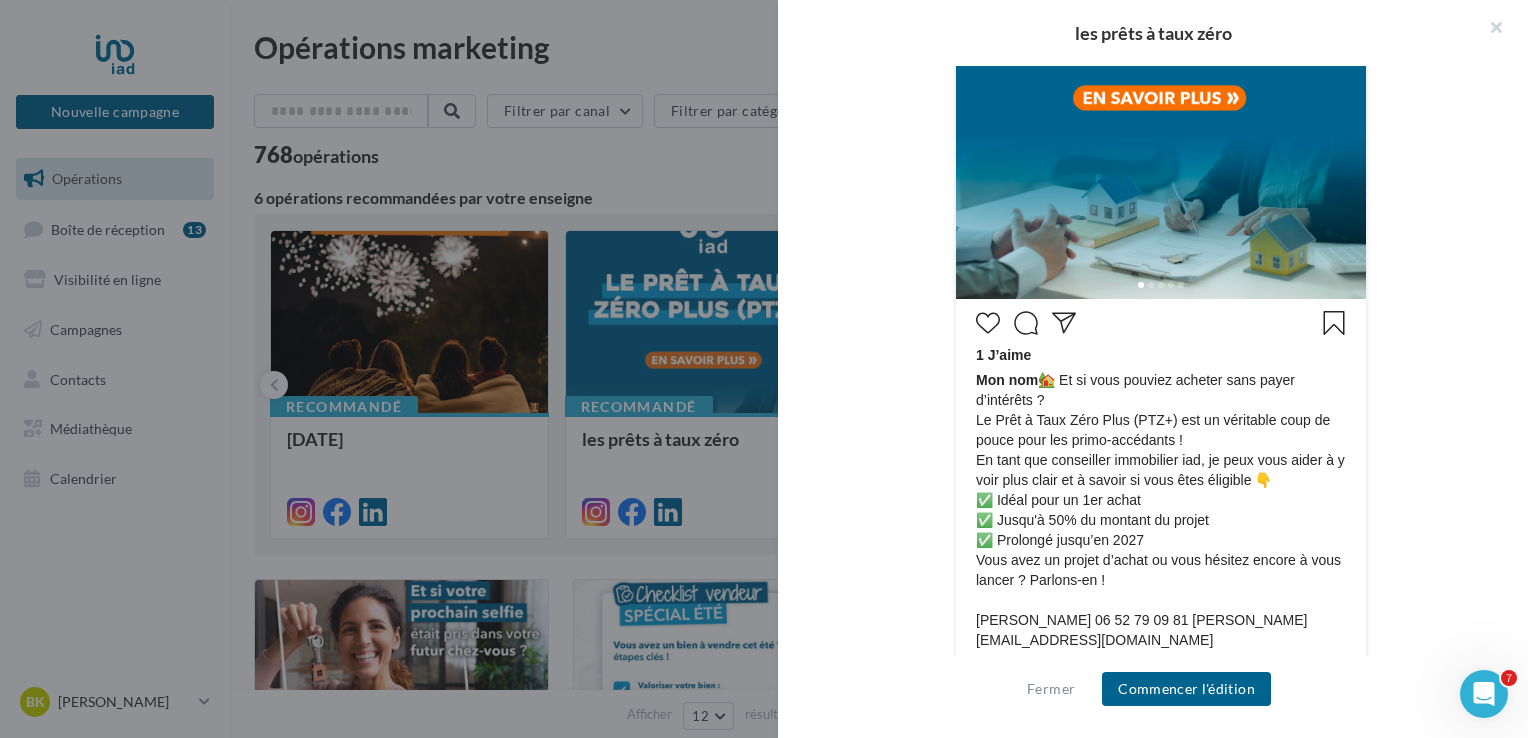 scroll, scrollTop: 654, scrollLeft: 0, axis: vertical 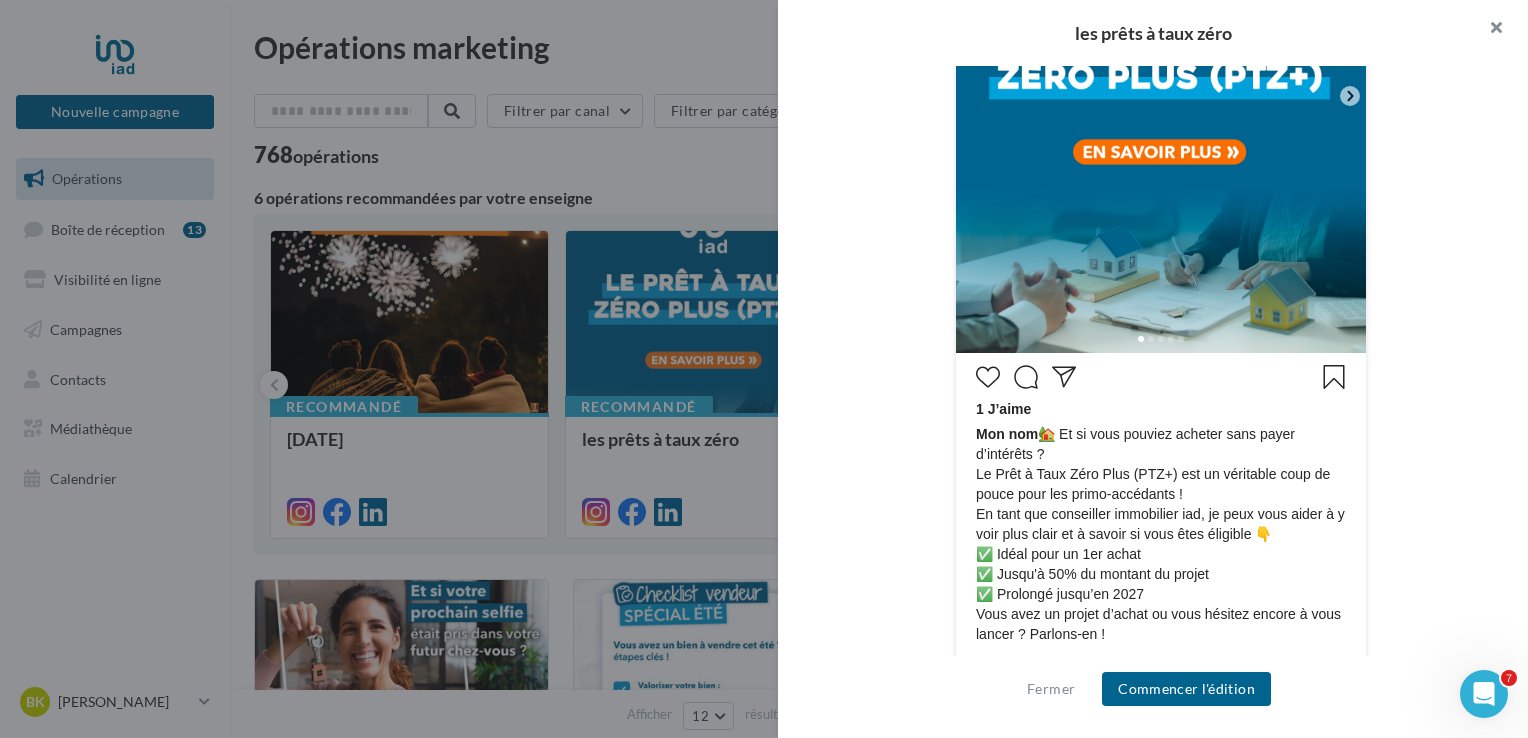 click at bounding box center (1488, 30) 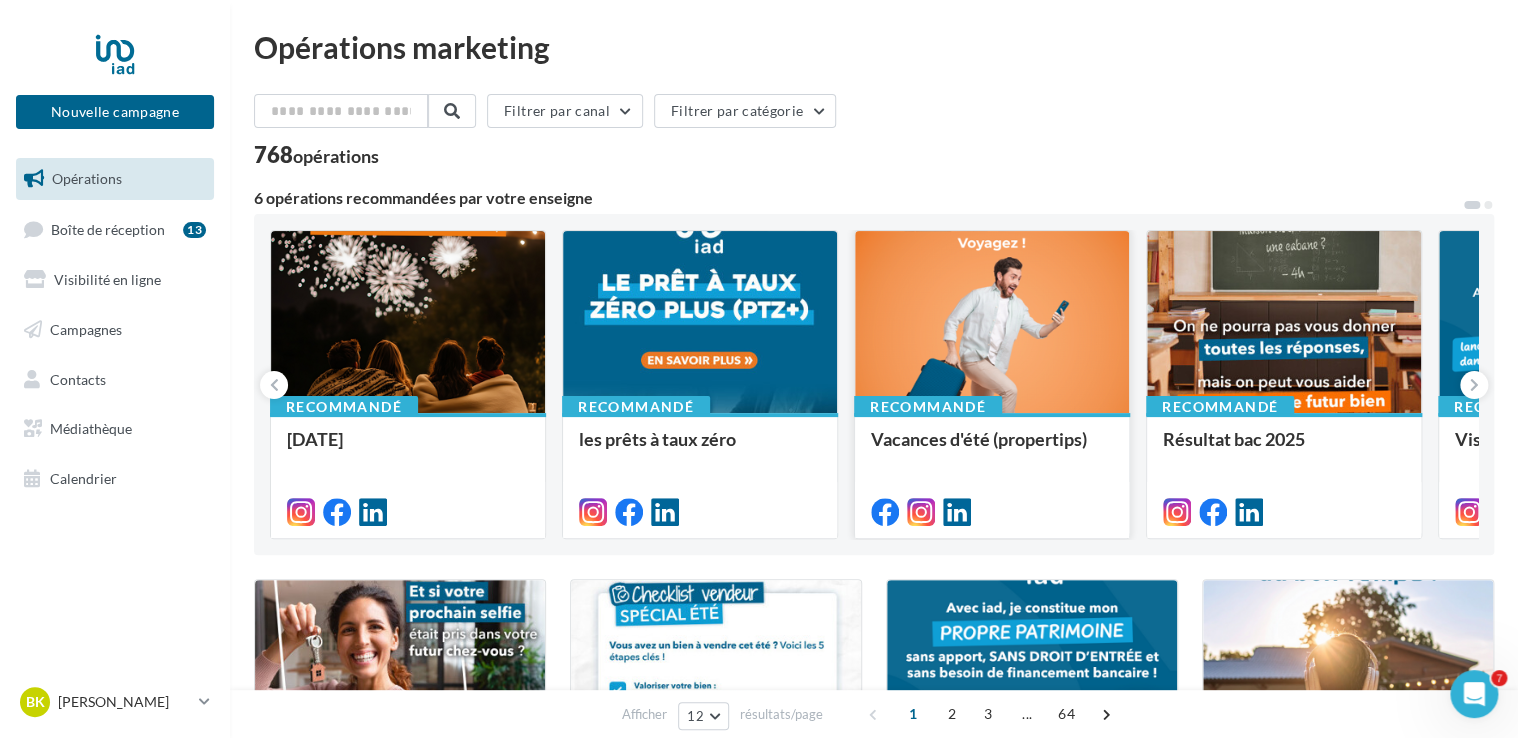 click at bounding box center [992, 323] 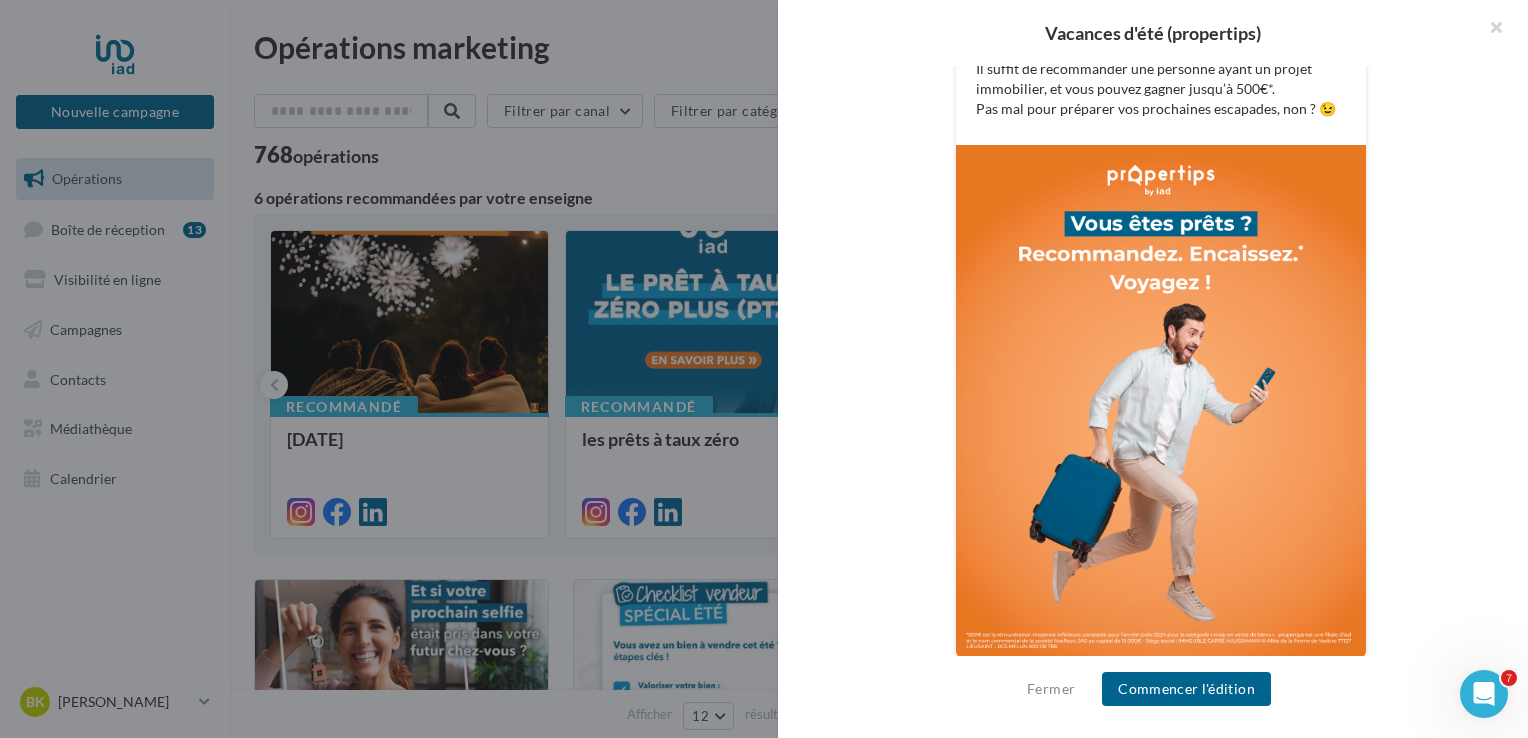 scroll, scrollTop: 543, scrollLeft: 0, axis: vertical 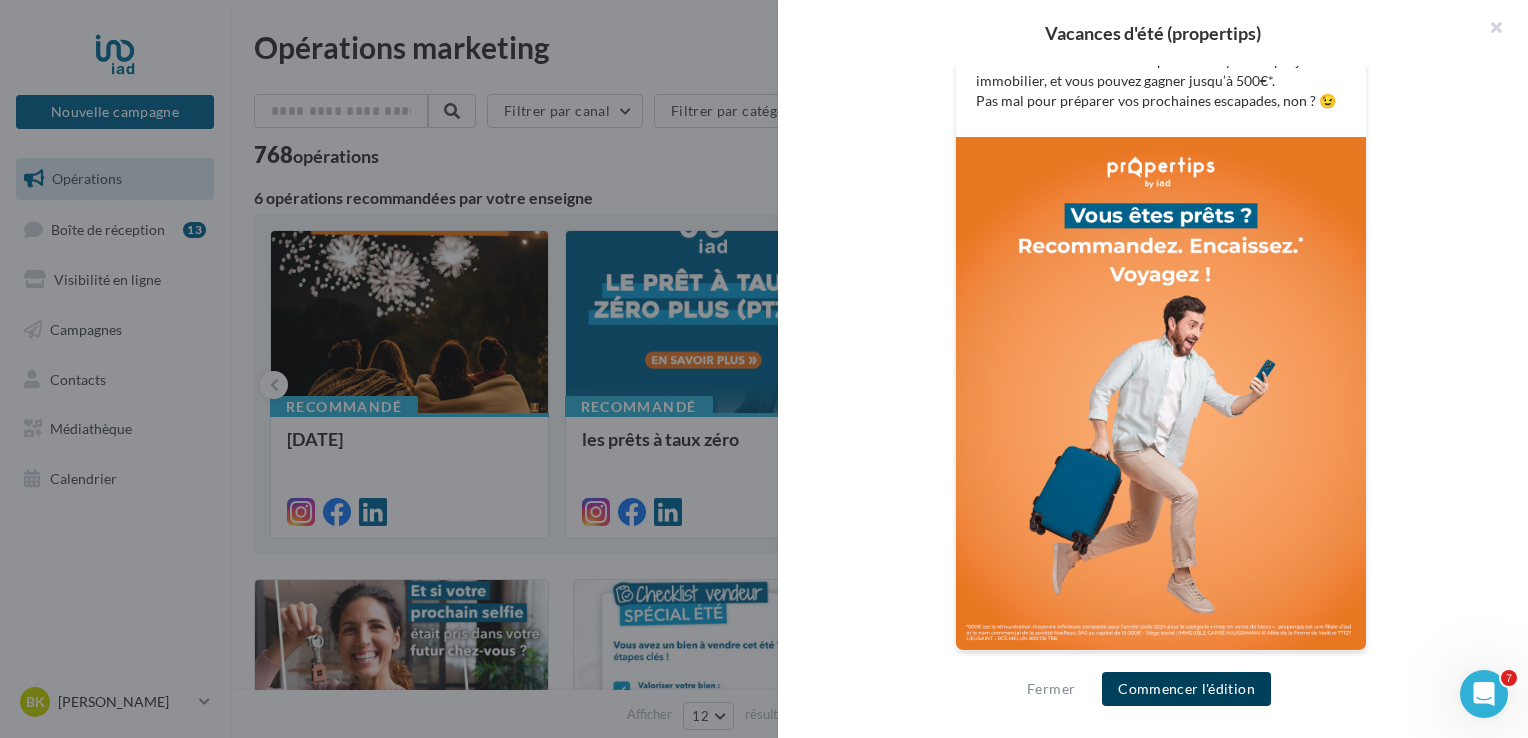 click on "Commencer l'édition" at bounding box center (1186, 689) 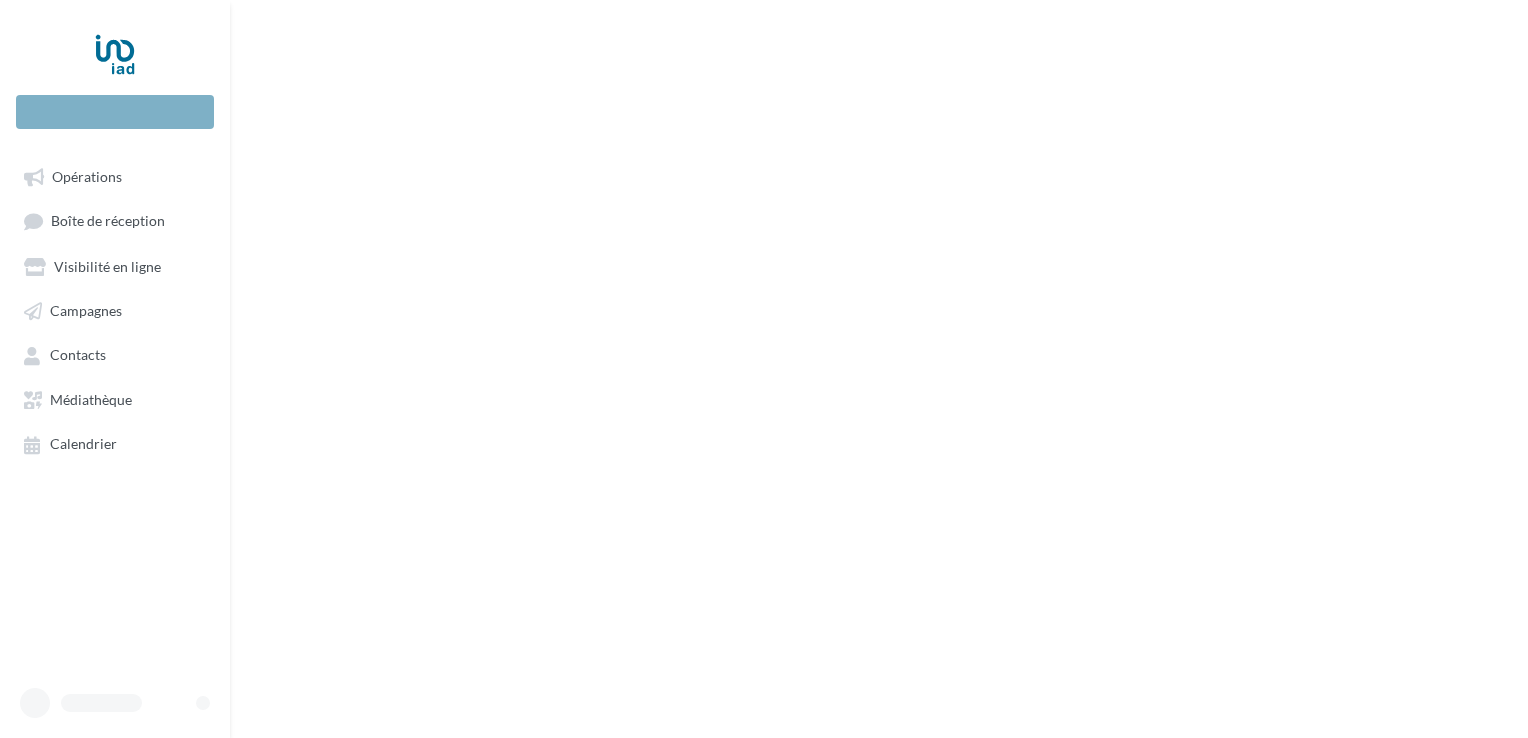 scroll, scrollTop: 0, scrollLeft: 0, axis: both 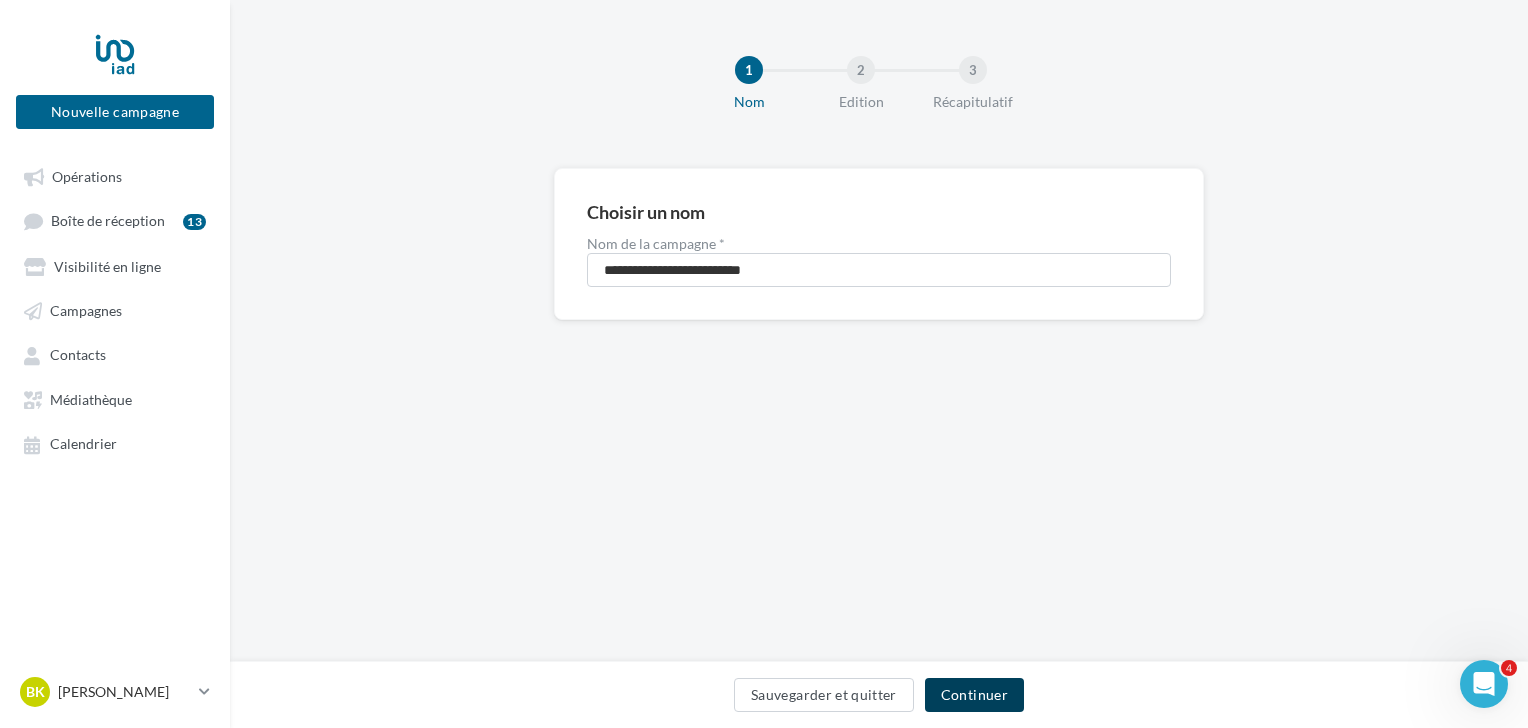 click on "Continuer" at bounding box center [974, 695] 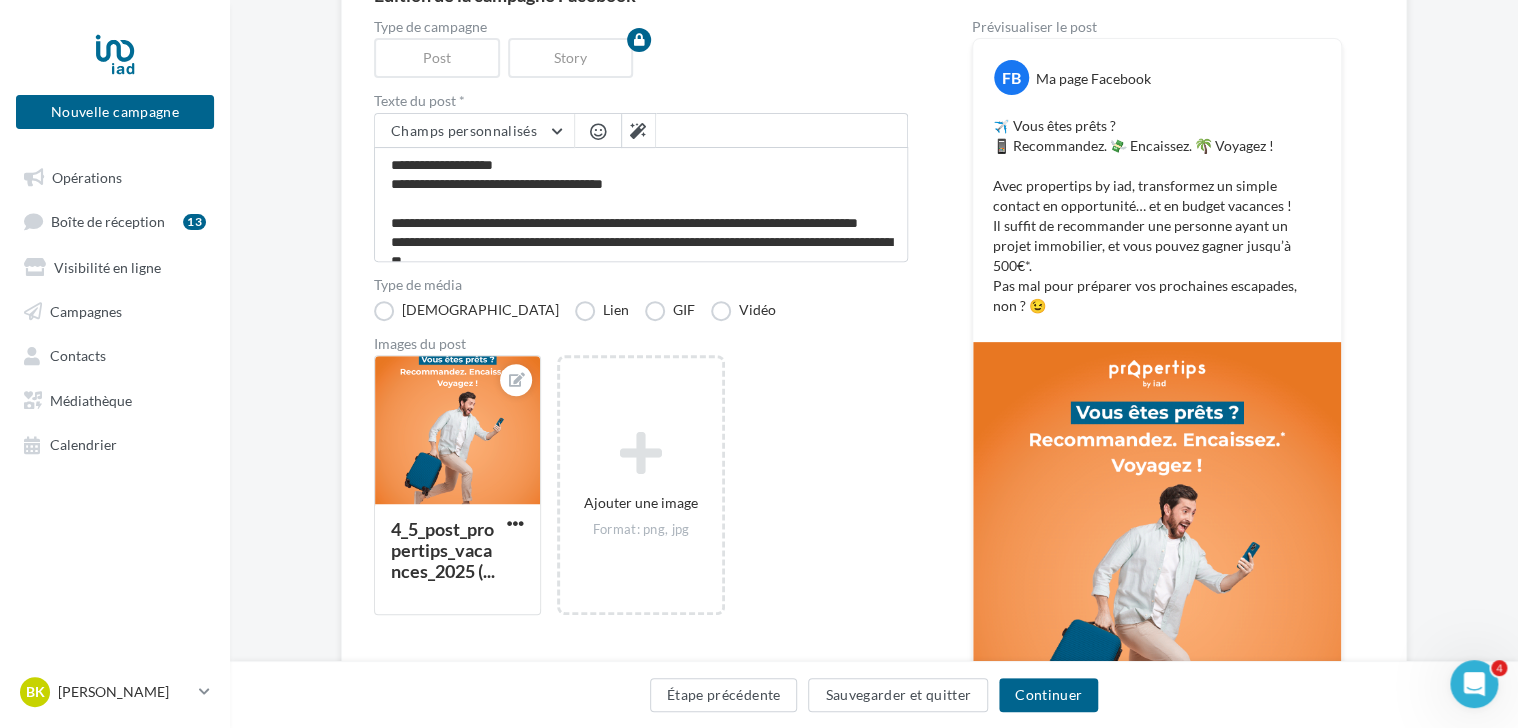 scroll, scrollTop: 300, scrollLeft: 0, axis: vertical 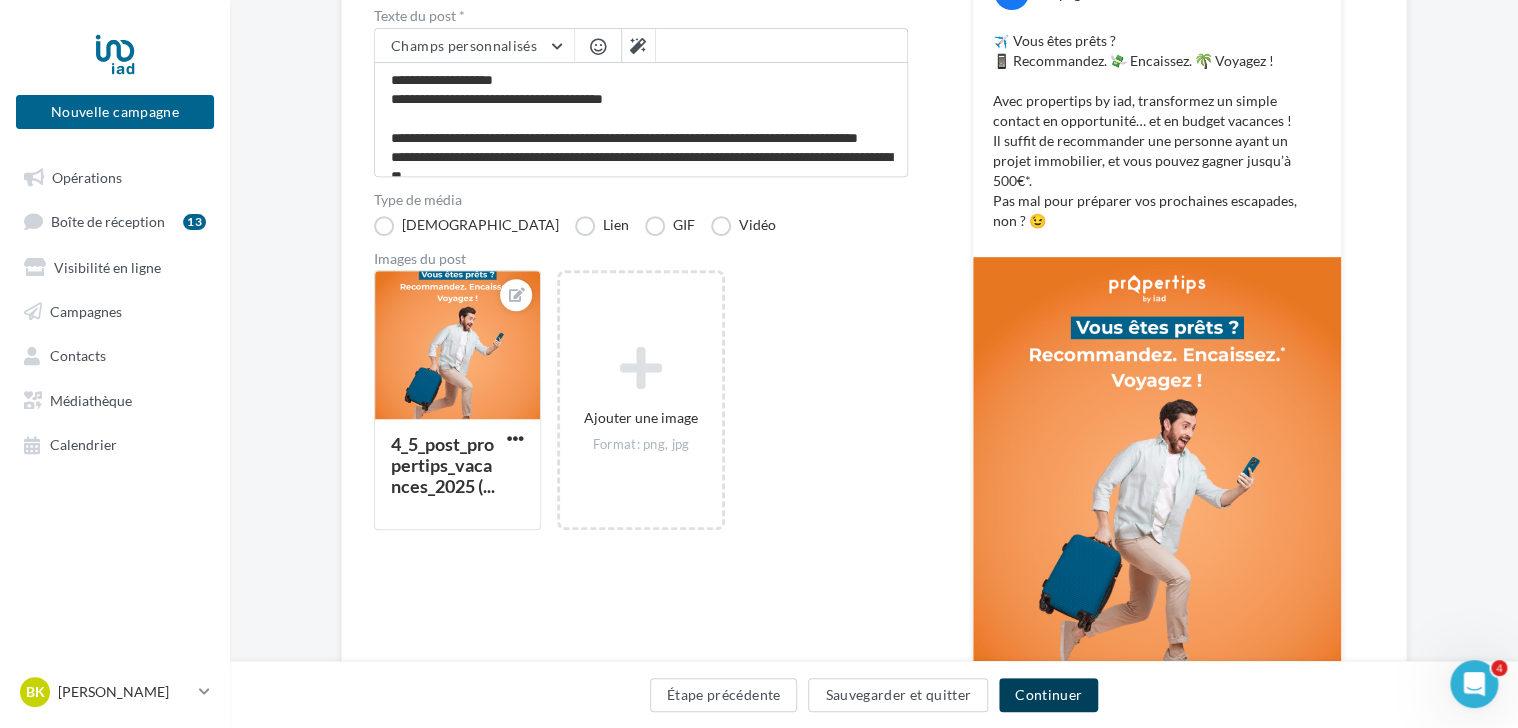 click on "Continuer" at bounding box center [1048, 695] 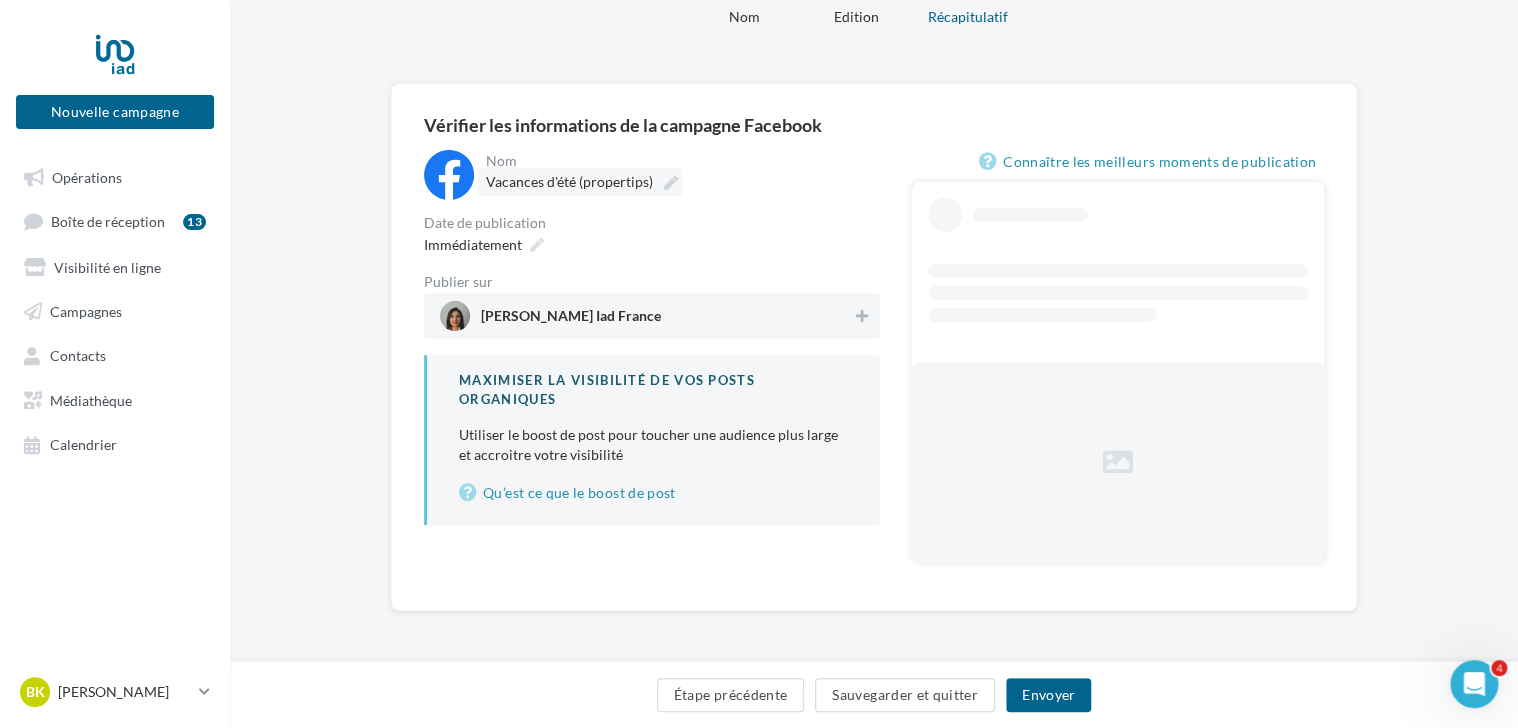 scroll, scrollTop: 32, scrollLeft: 0, axis: vertical 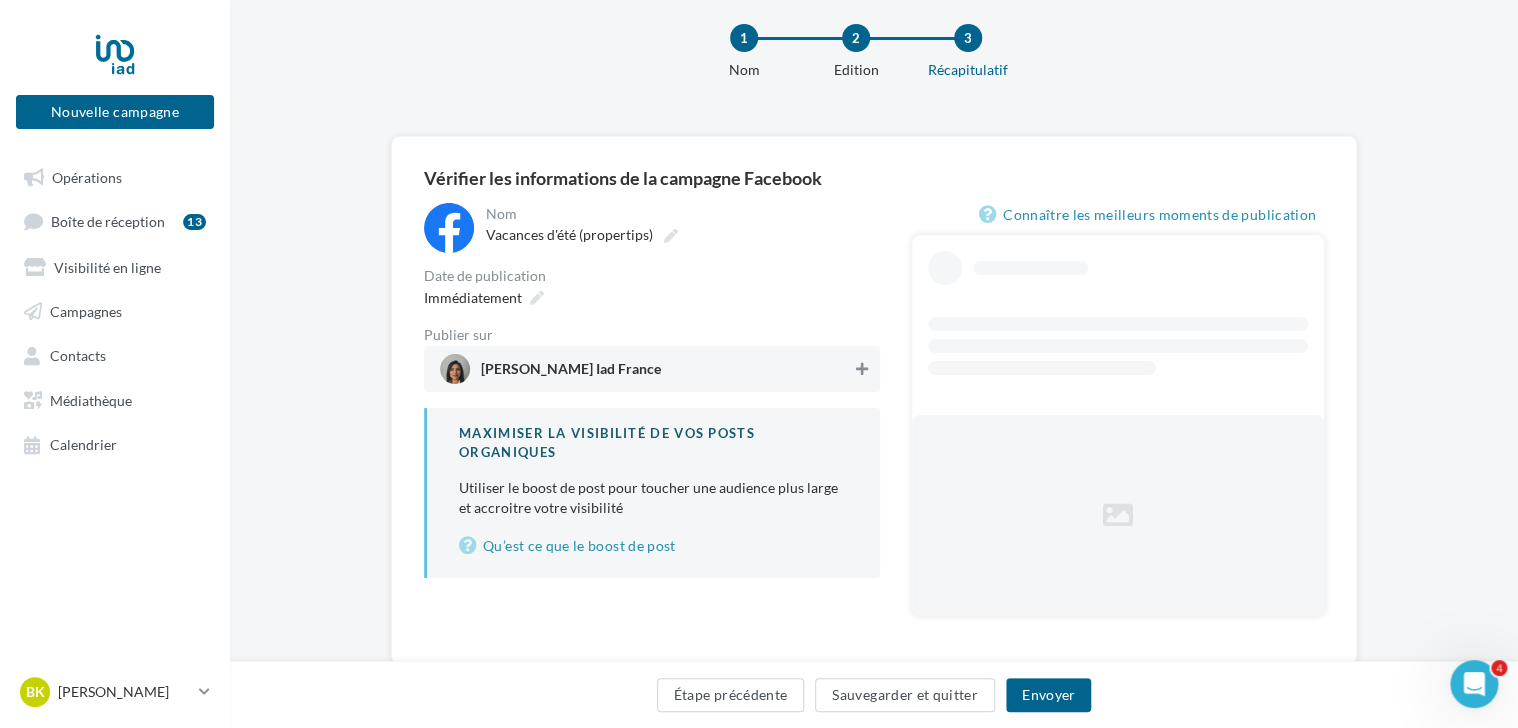click at bounding box center [862, 369] 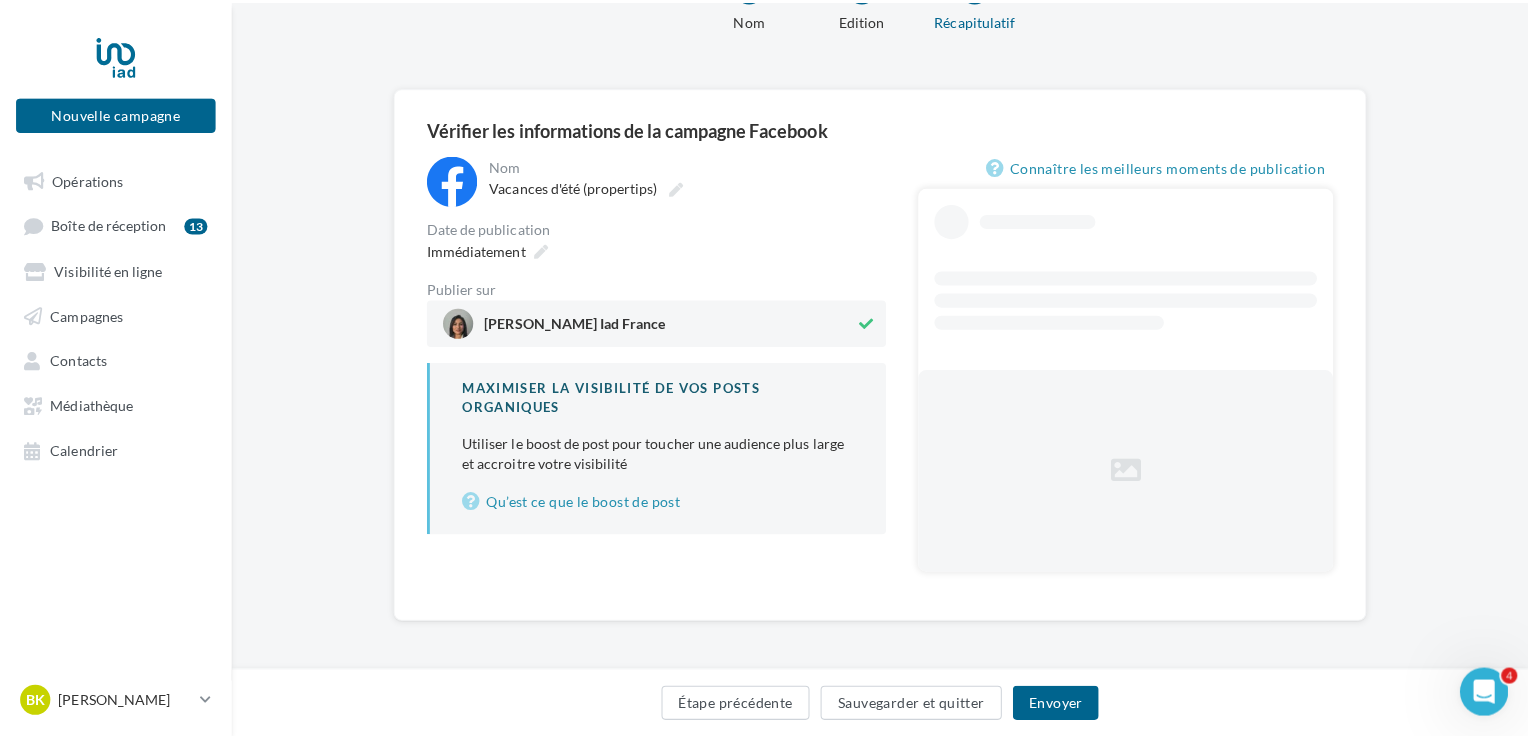 scroll, scrollTop: 85, scrollLeft: 0, axis: vertical 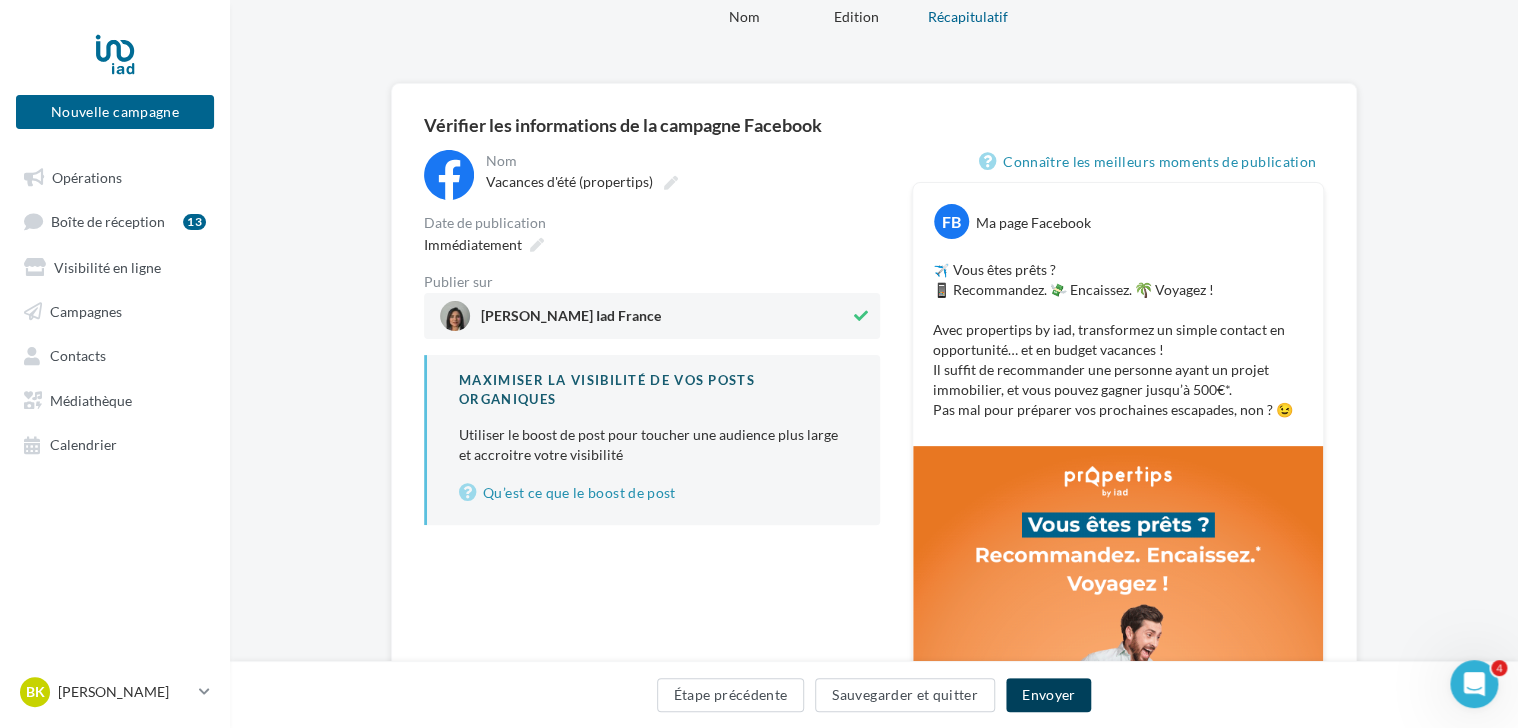 click on "Envoyer" at bounding box center (1048, 695) 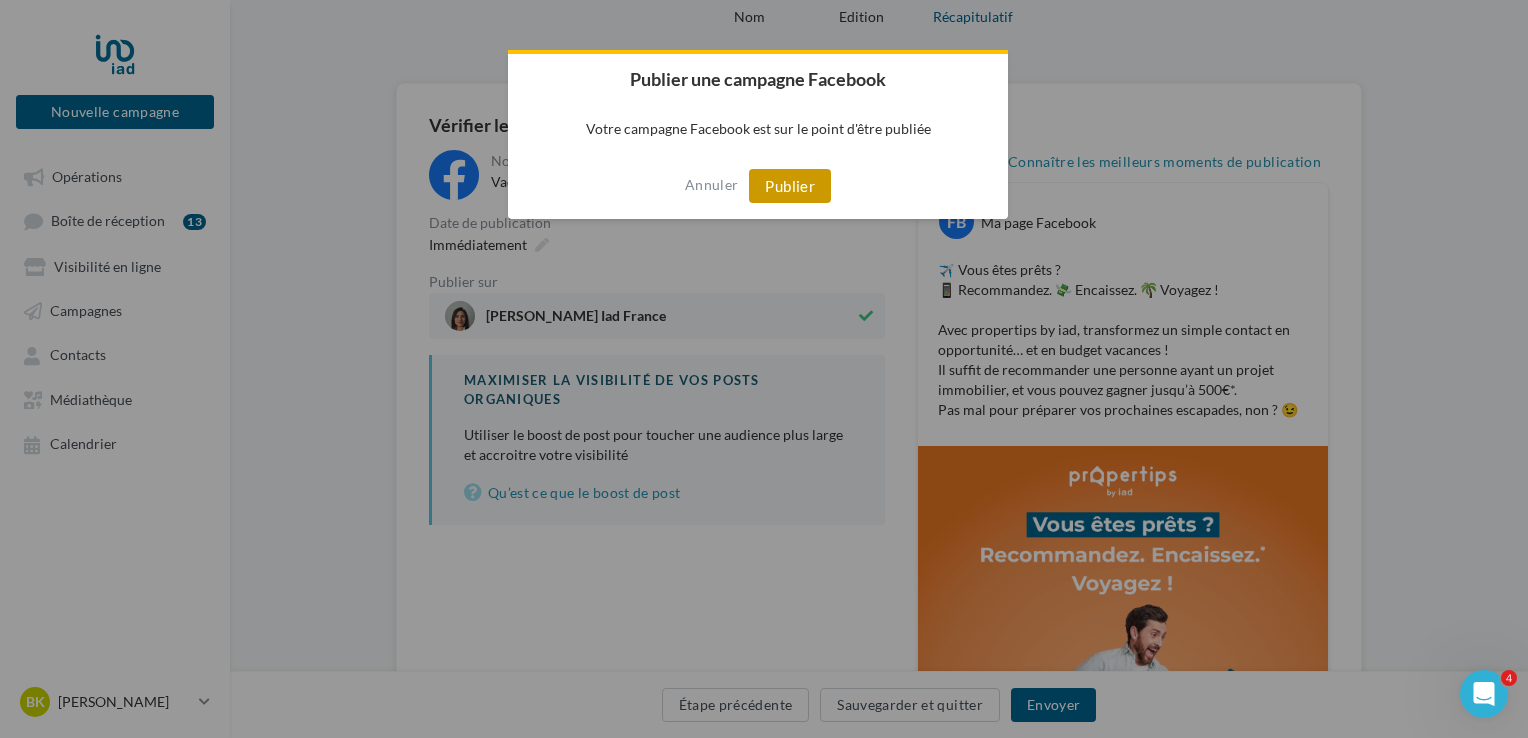 click on "Publier" at bounding box center [790, 186] 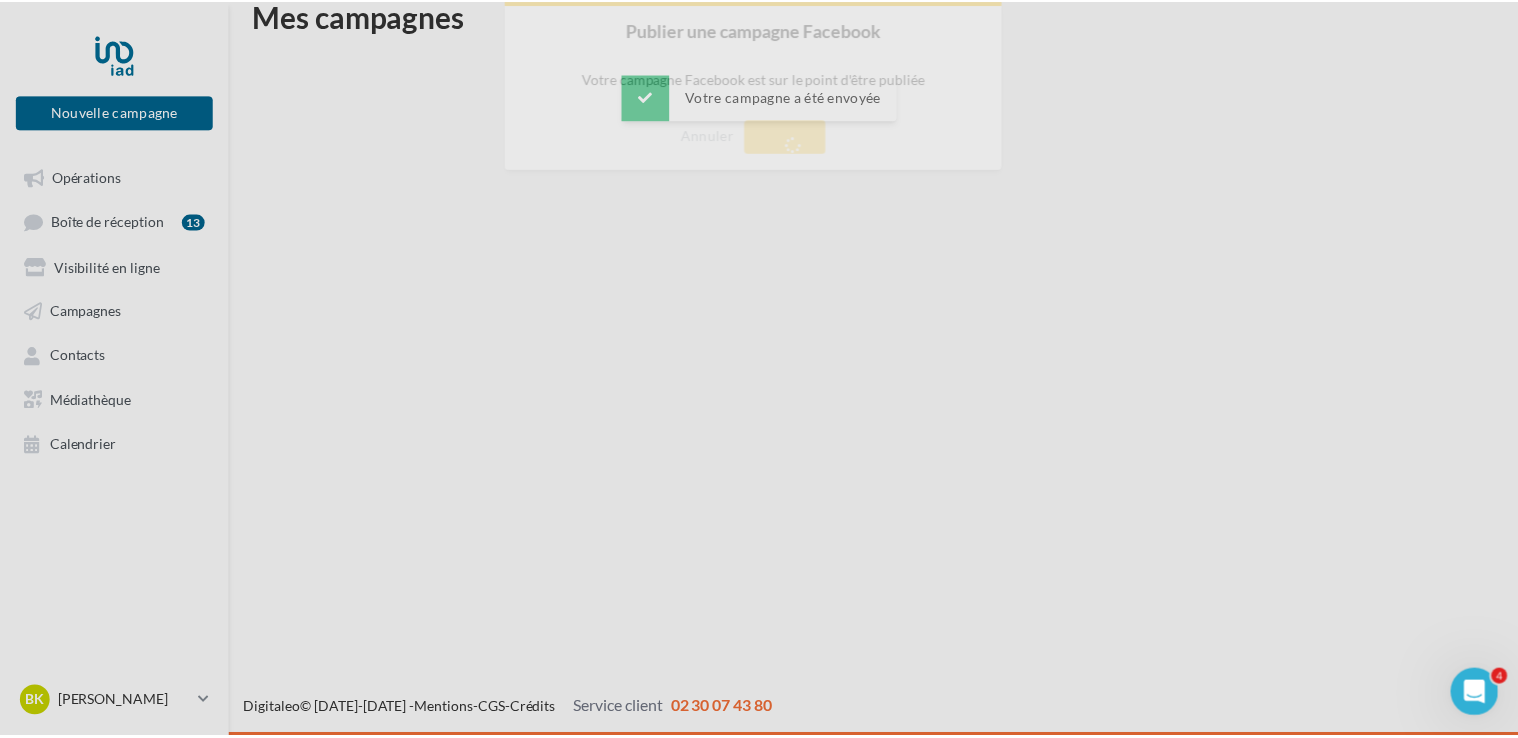 scroll, scrollTop: 32, scrollLeft: 0, axis: vertical 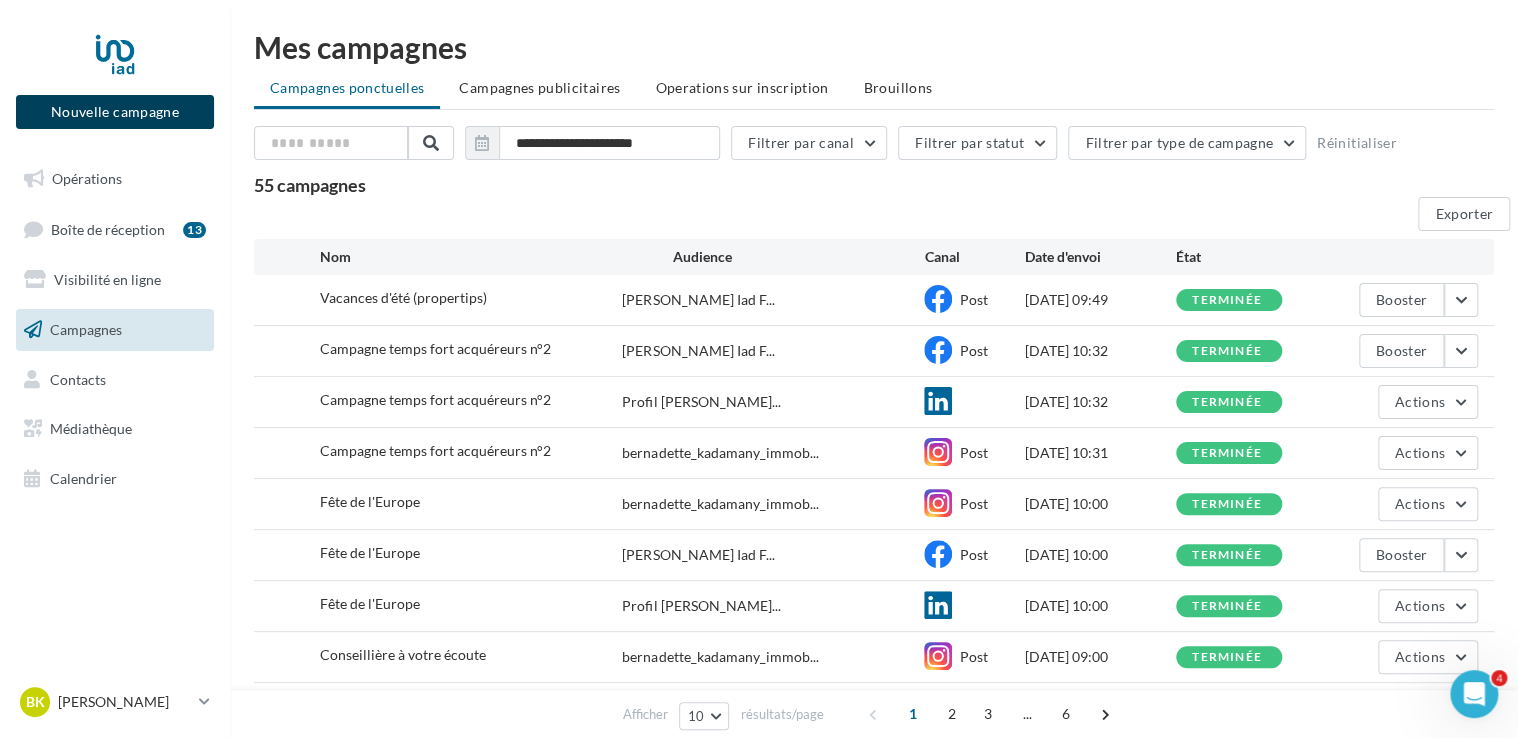 click on "Nouvelle campagne" at bounding box center (115, 112) 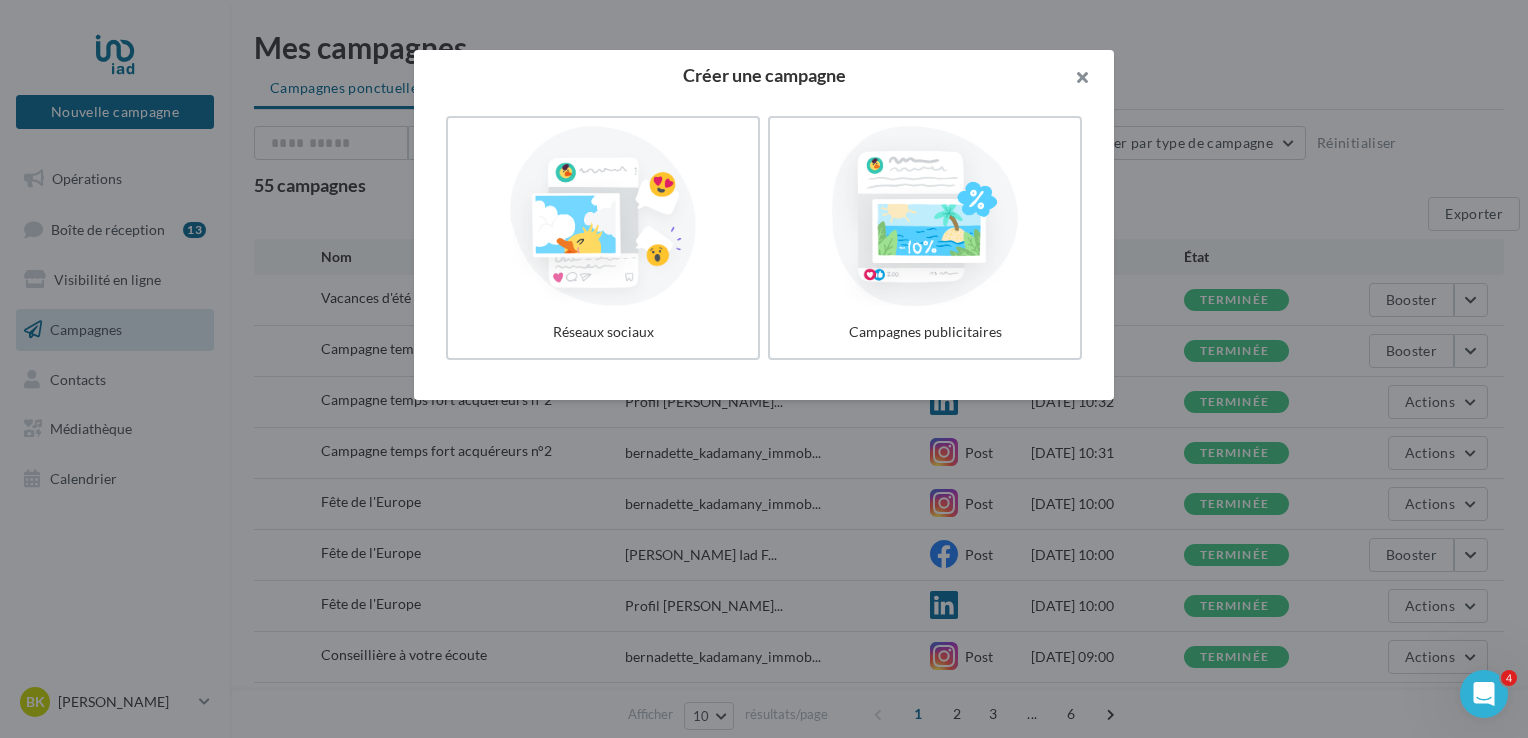 click at bounding box center [1074, 80] 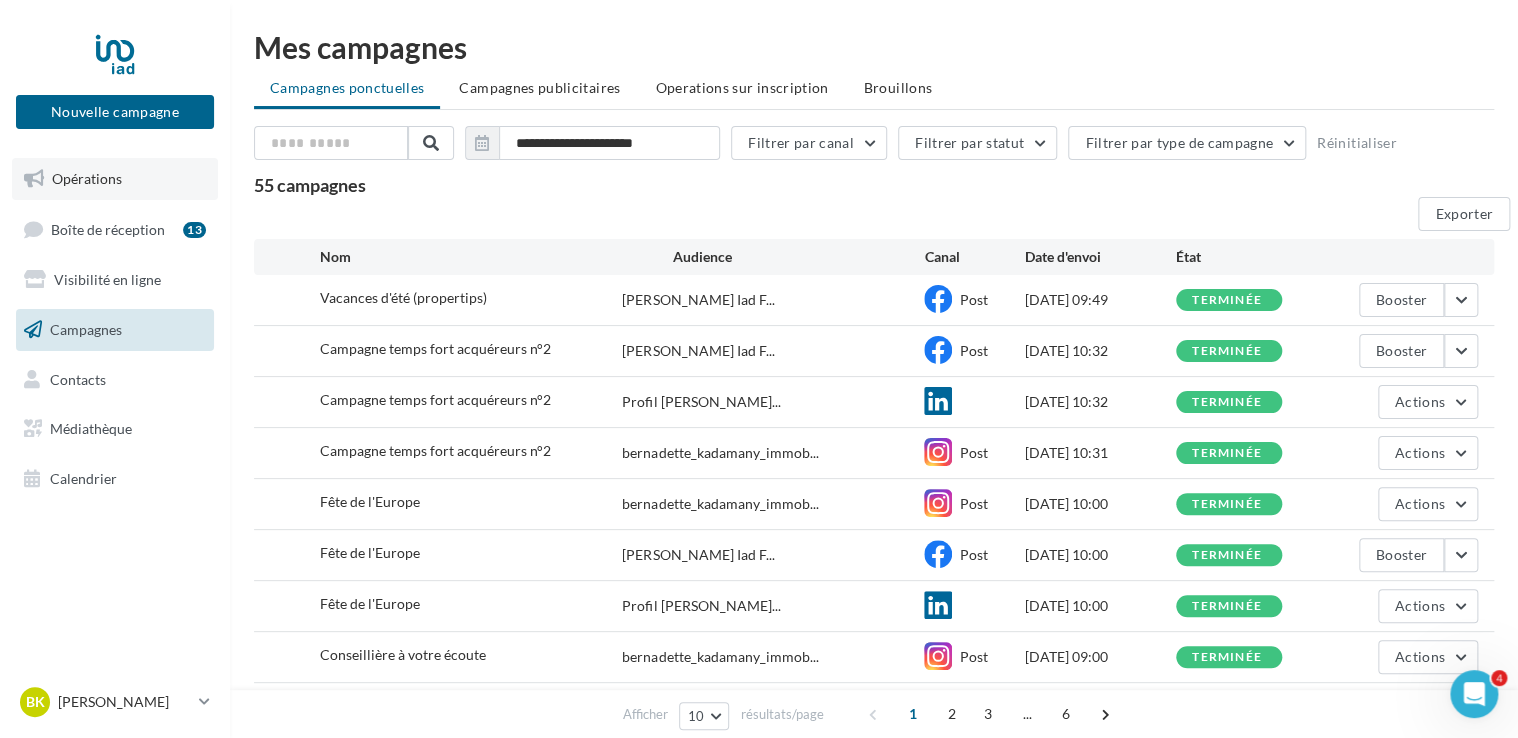 click on "Opérations" at bounding box center [87, 178] 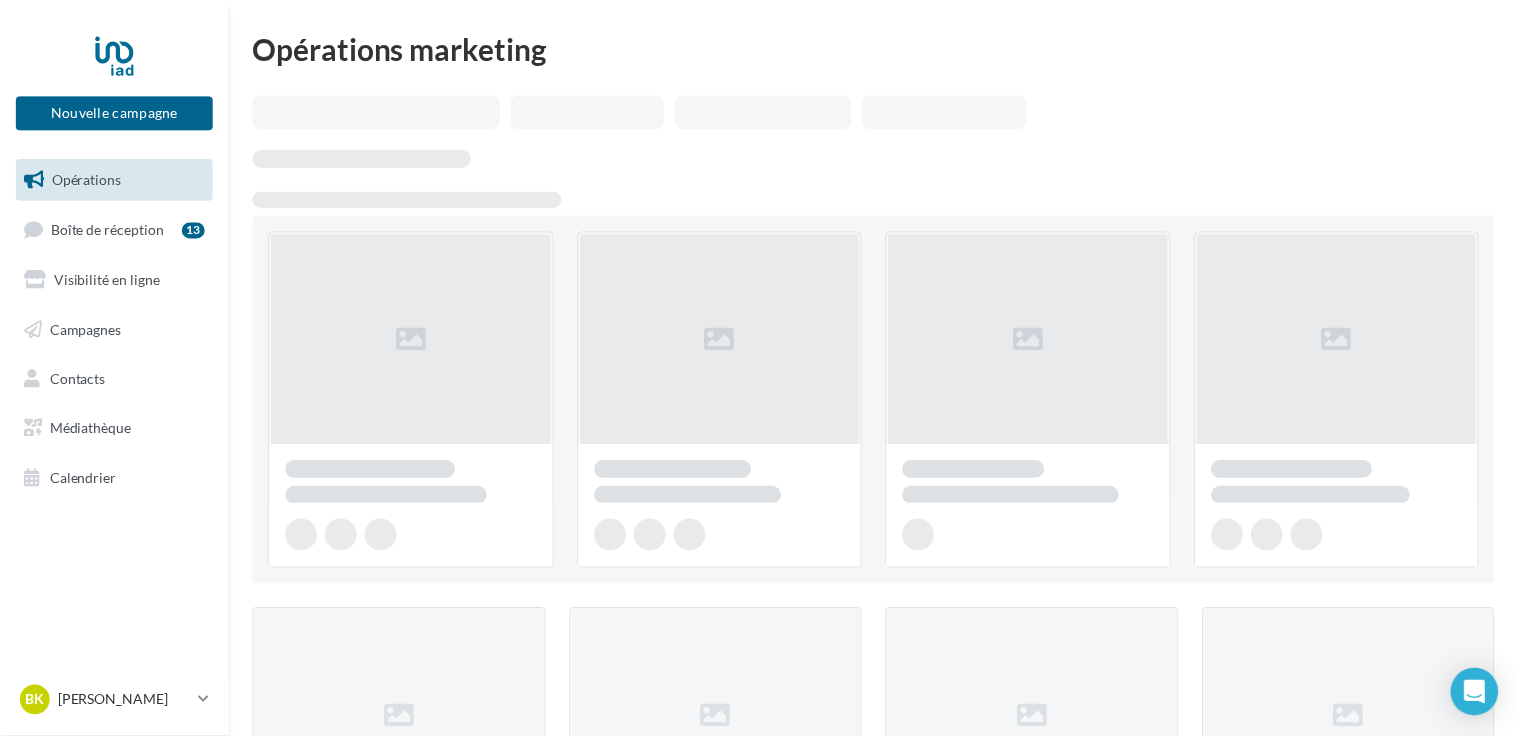 scroll, scrollTop: 0, scrollLeft: 0, axis: both 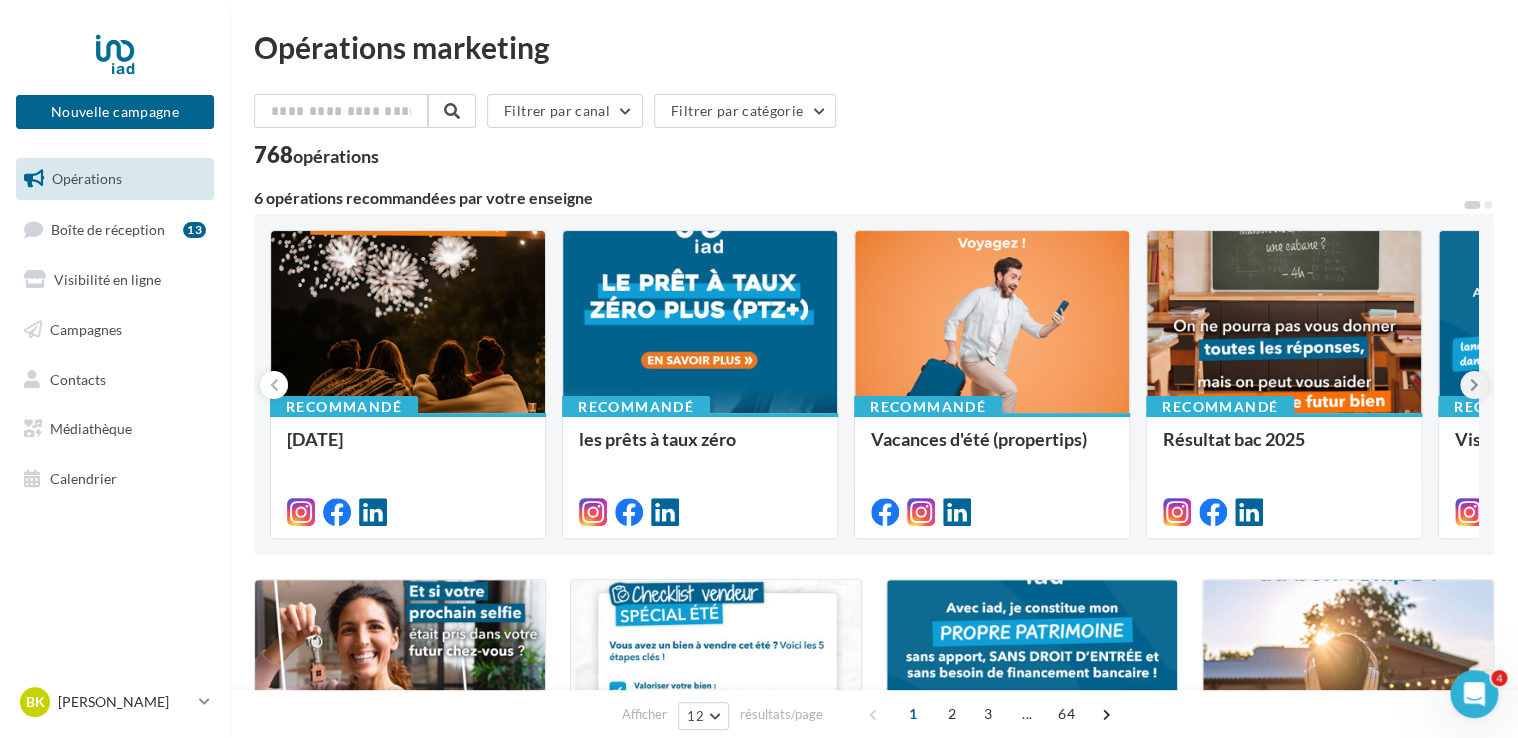 click at bounding box center (1474, 385) 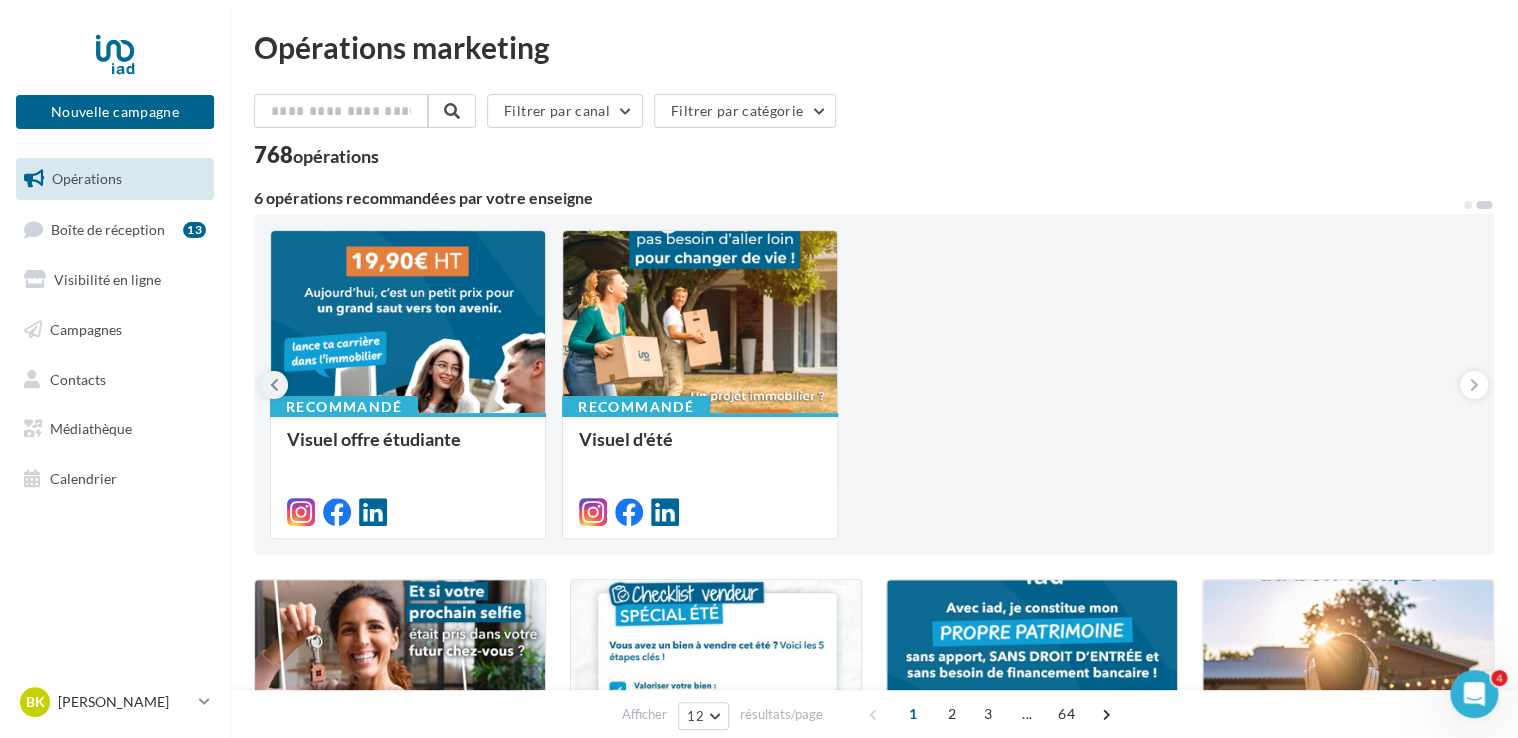 click at bounding box center [274, 385] 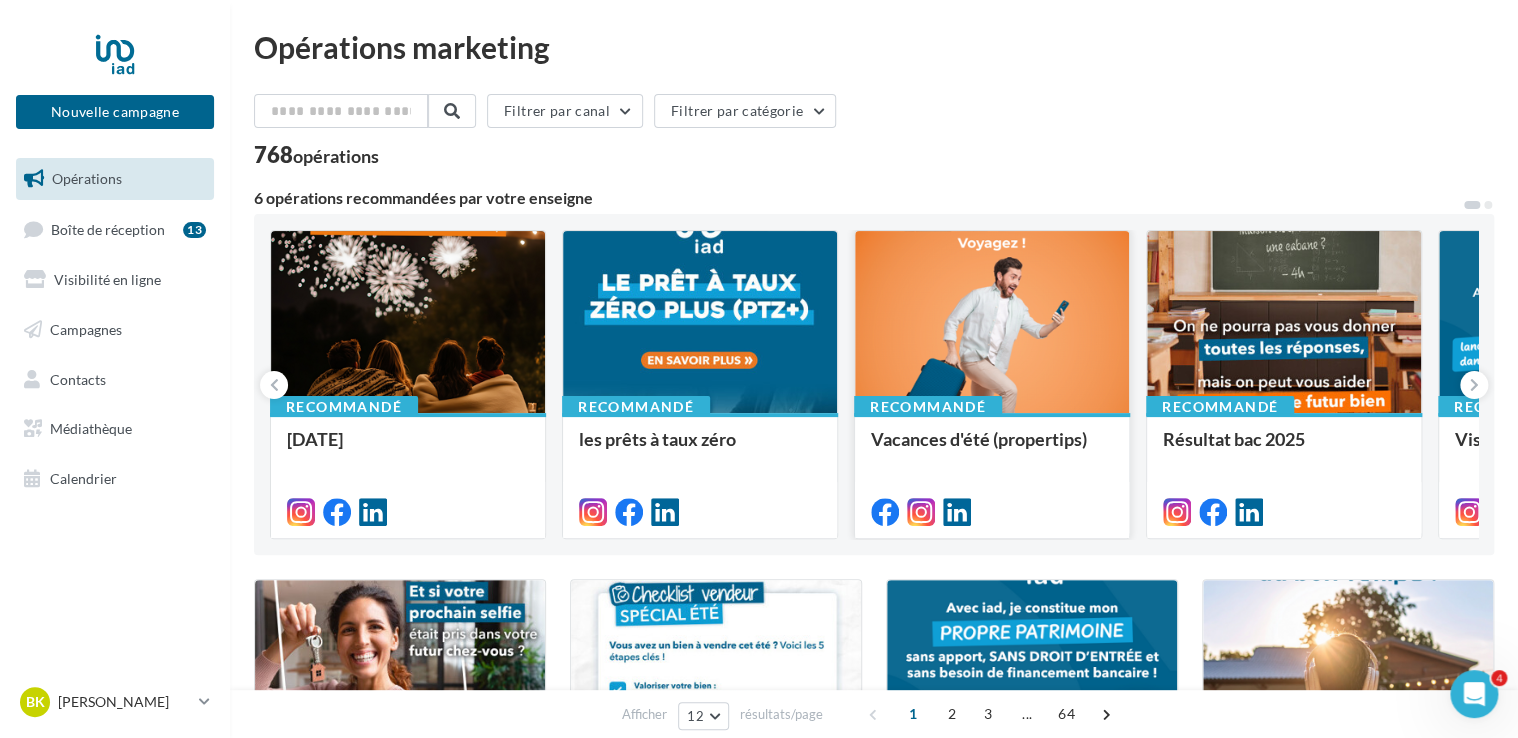 click at bounding box center [992, 323] 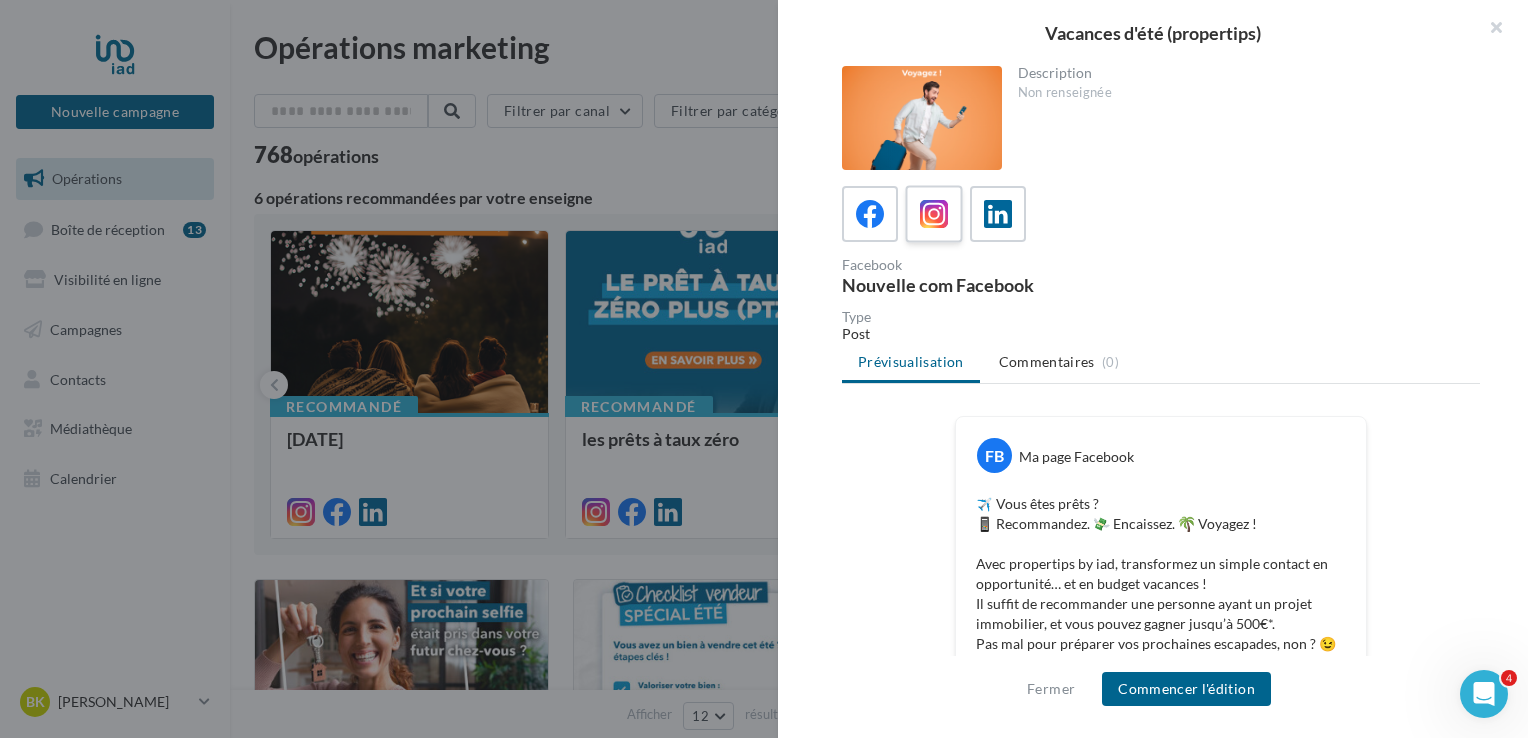 click at bounding box center (934, 214) 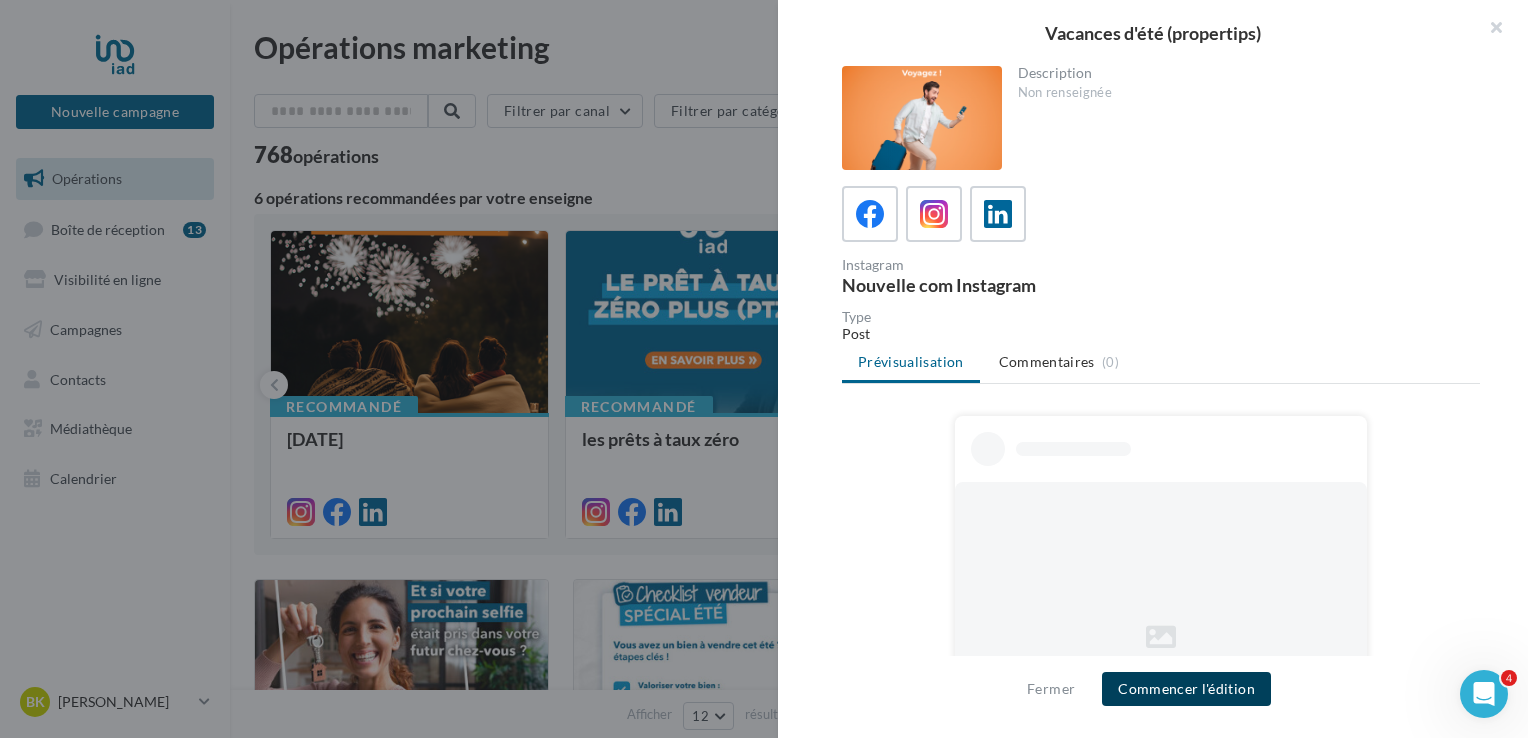 click on "Commencer l'édition" at bounding box center [1186, 689] 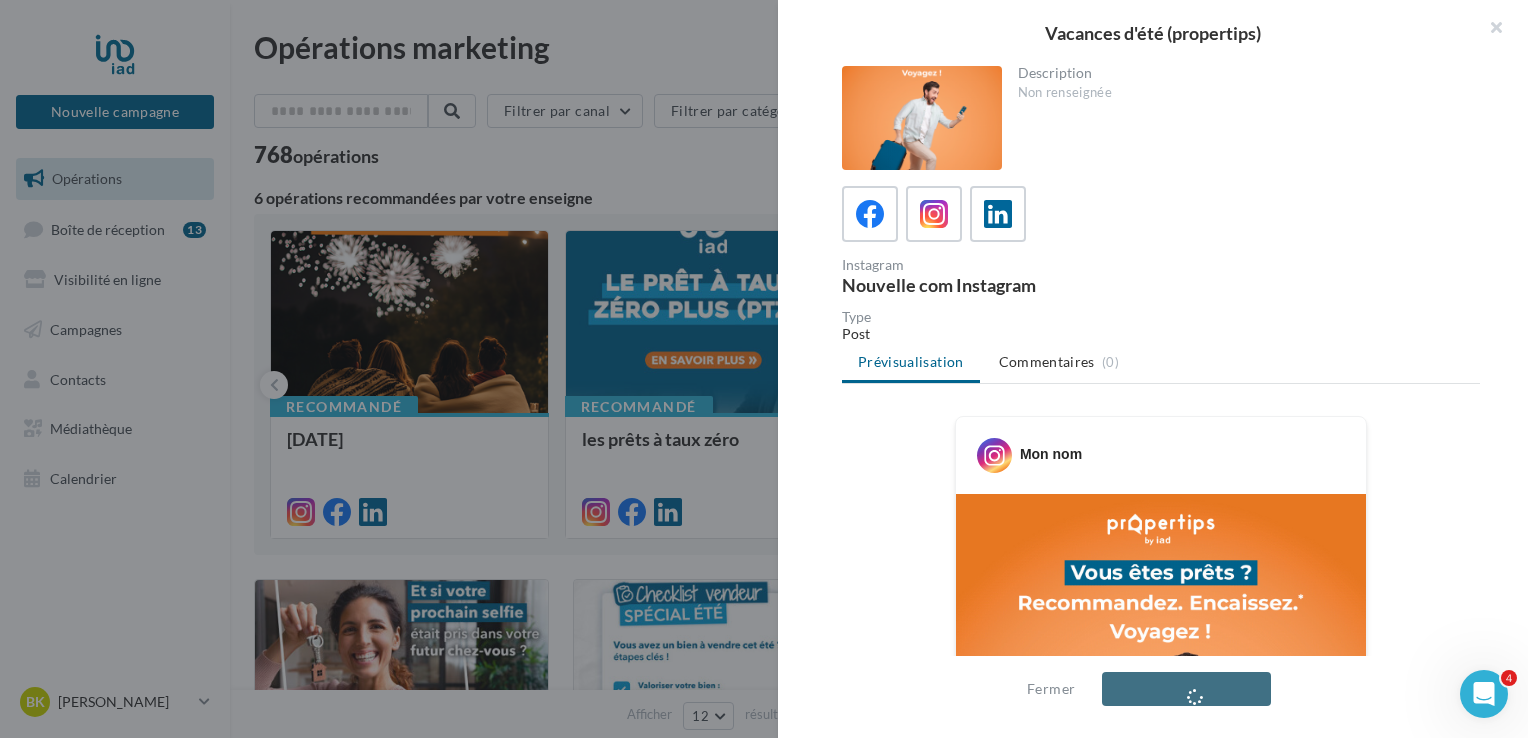 scroll, scrollTop: 400, scrollLeft: 0, axis: vertical 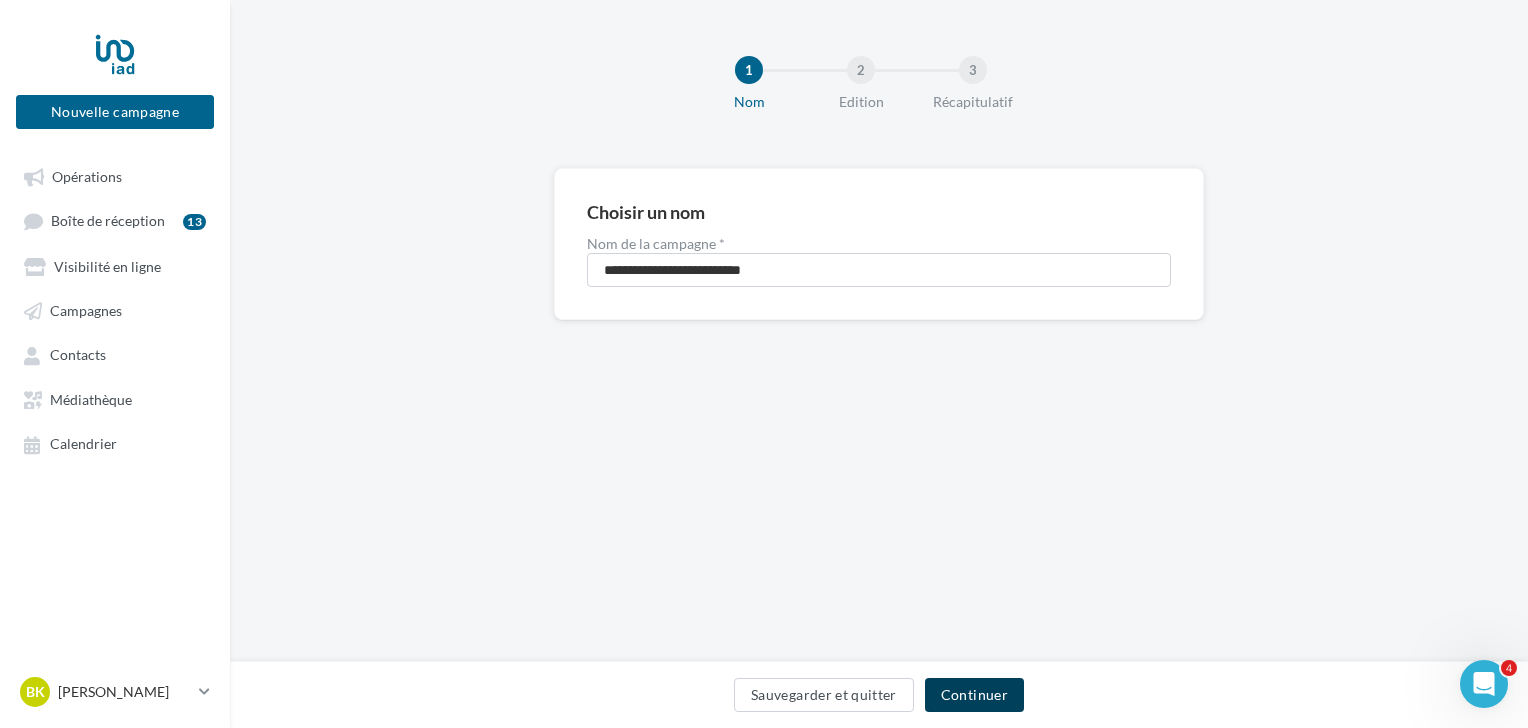 click on "Continuer" at bounding box center (974, 695) 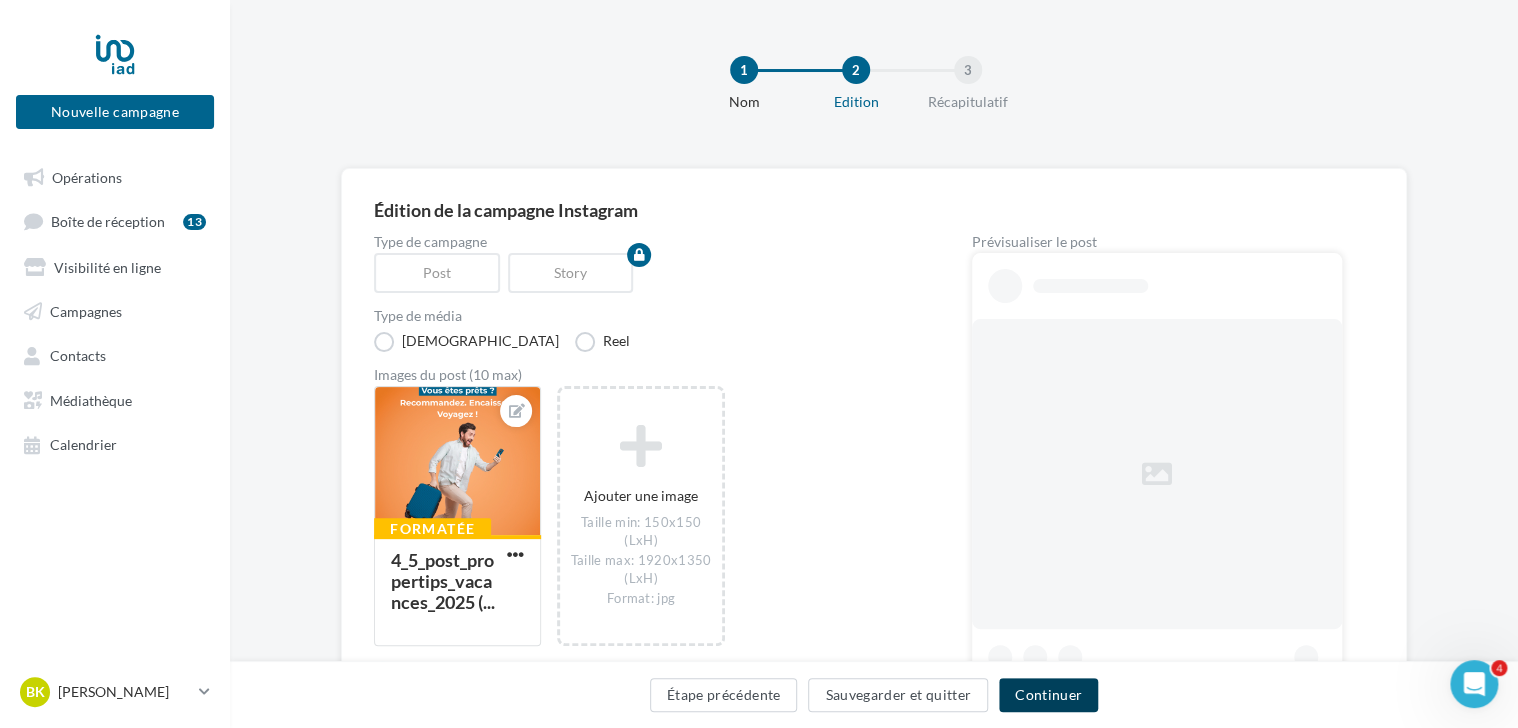 click on "Continuer" at bounding box center (1048, 695) 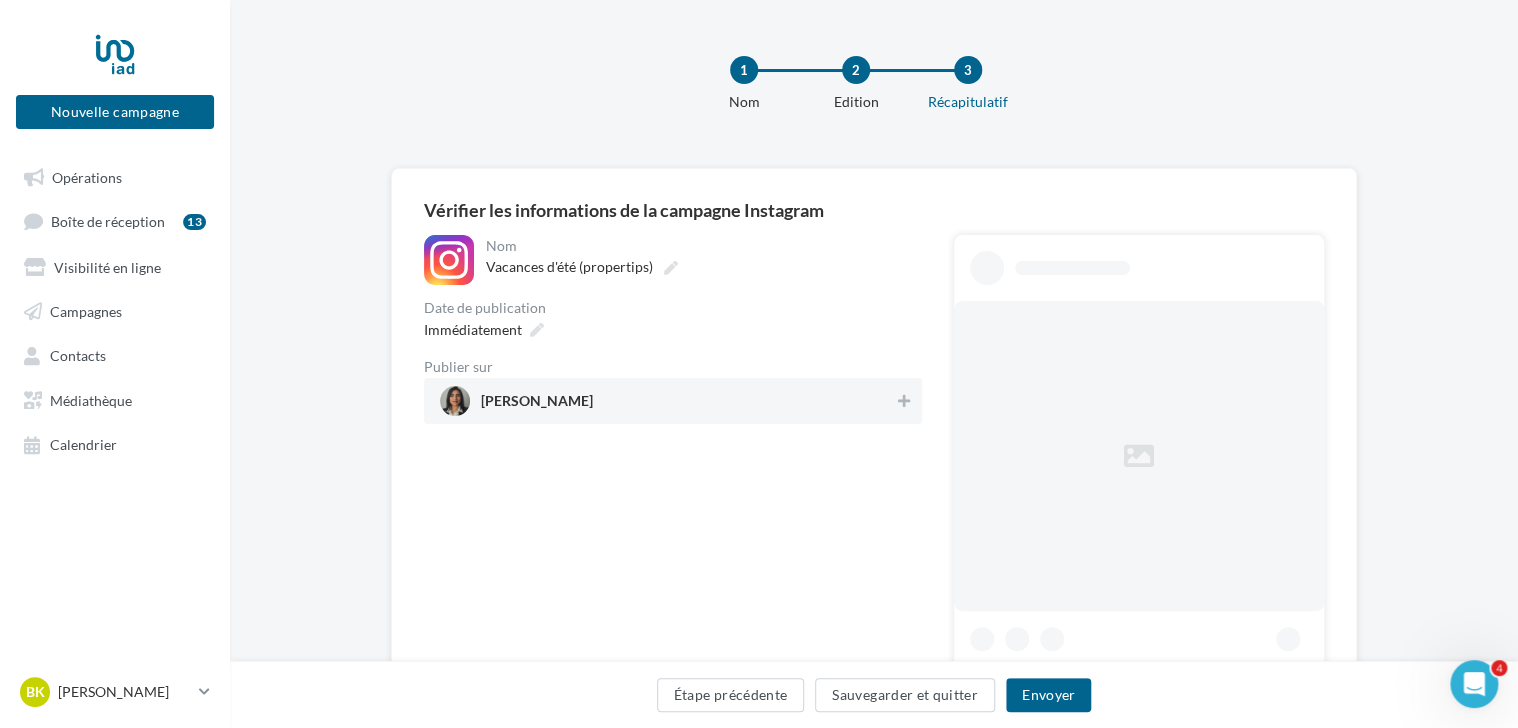 click on "bernadette_kadamany_immobilier" at bounding box center (673, 401) 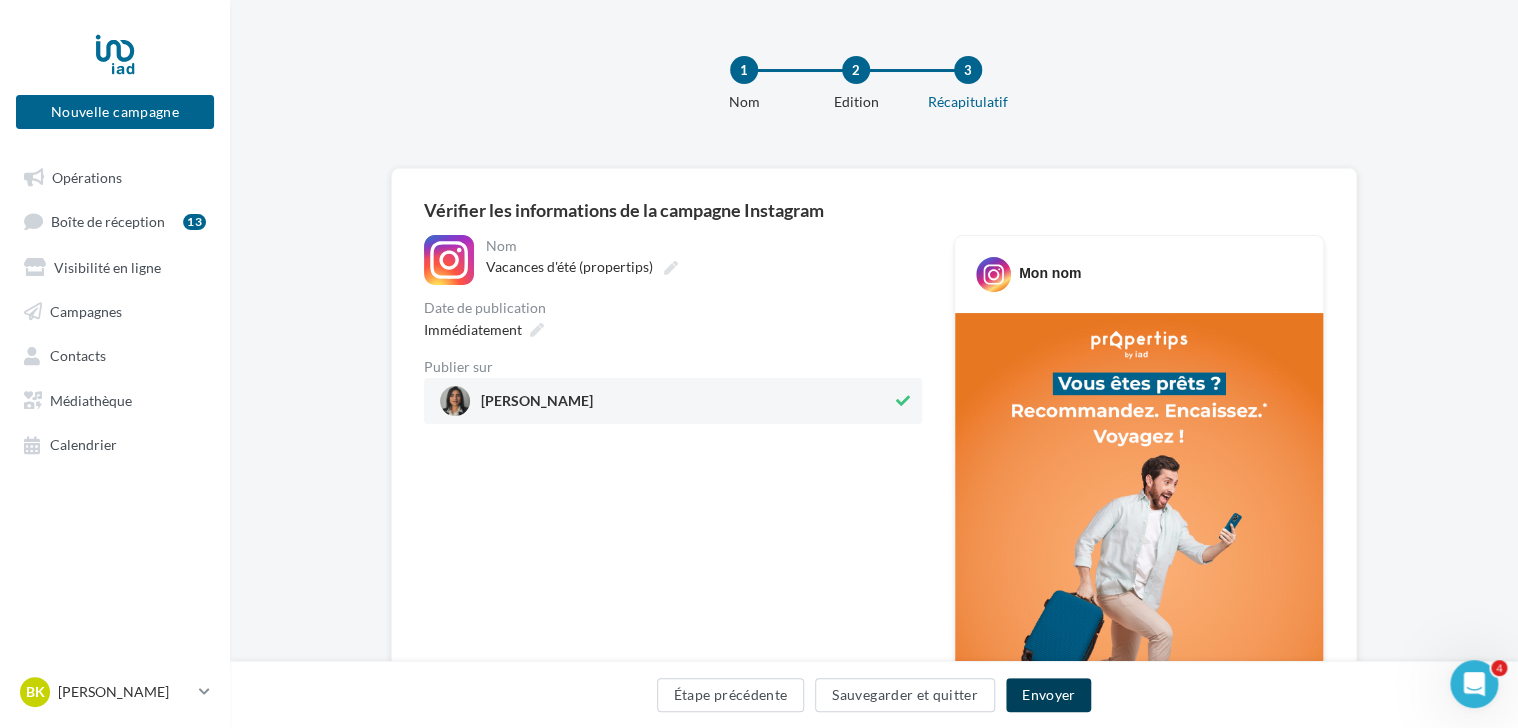 click on "Envoyer" at bounding box center (1048, 695) 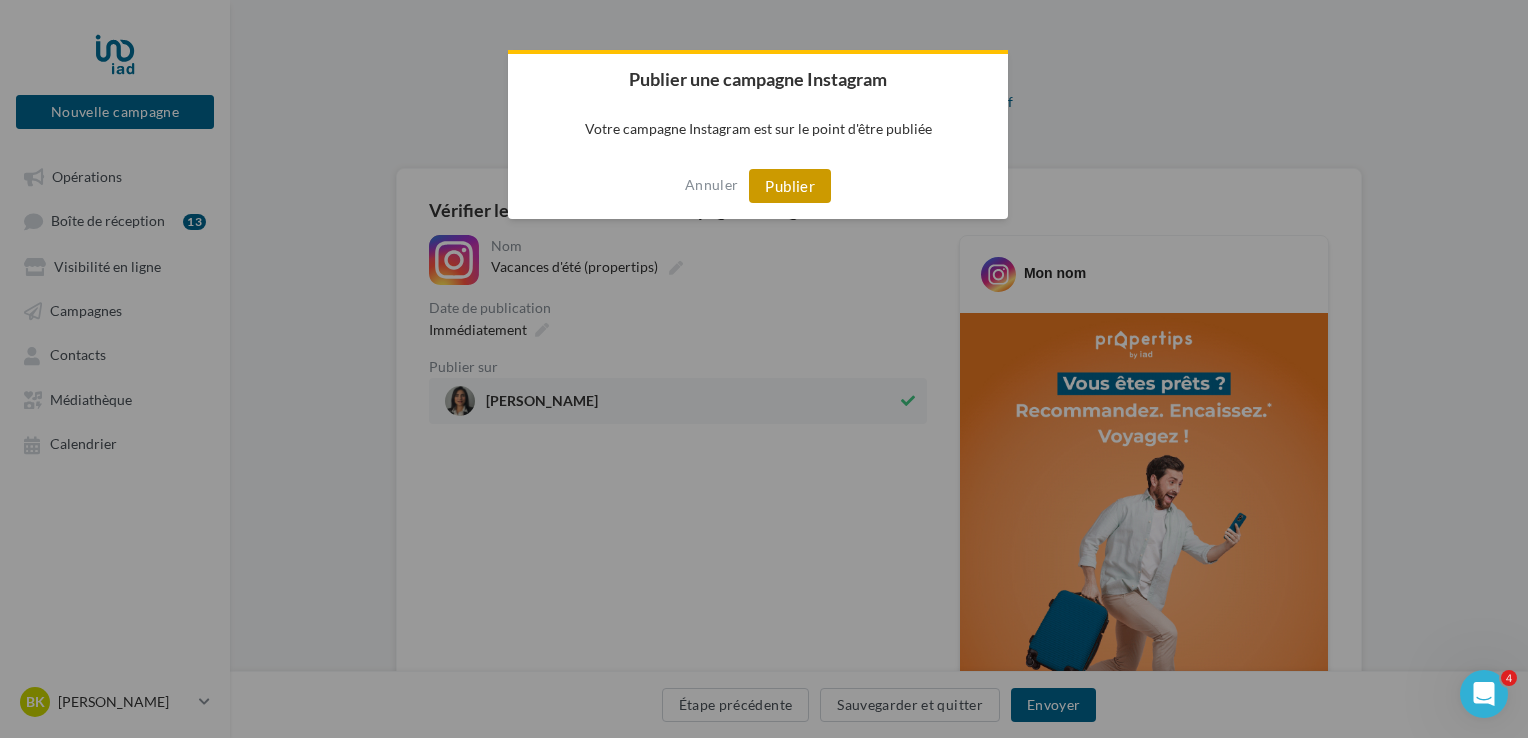 click on "Publier" at bounding box center (790, 186) 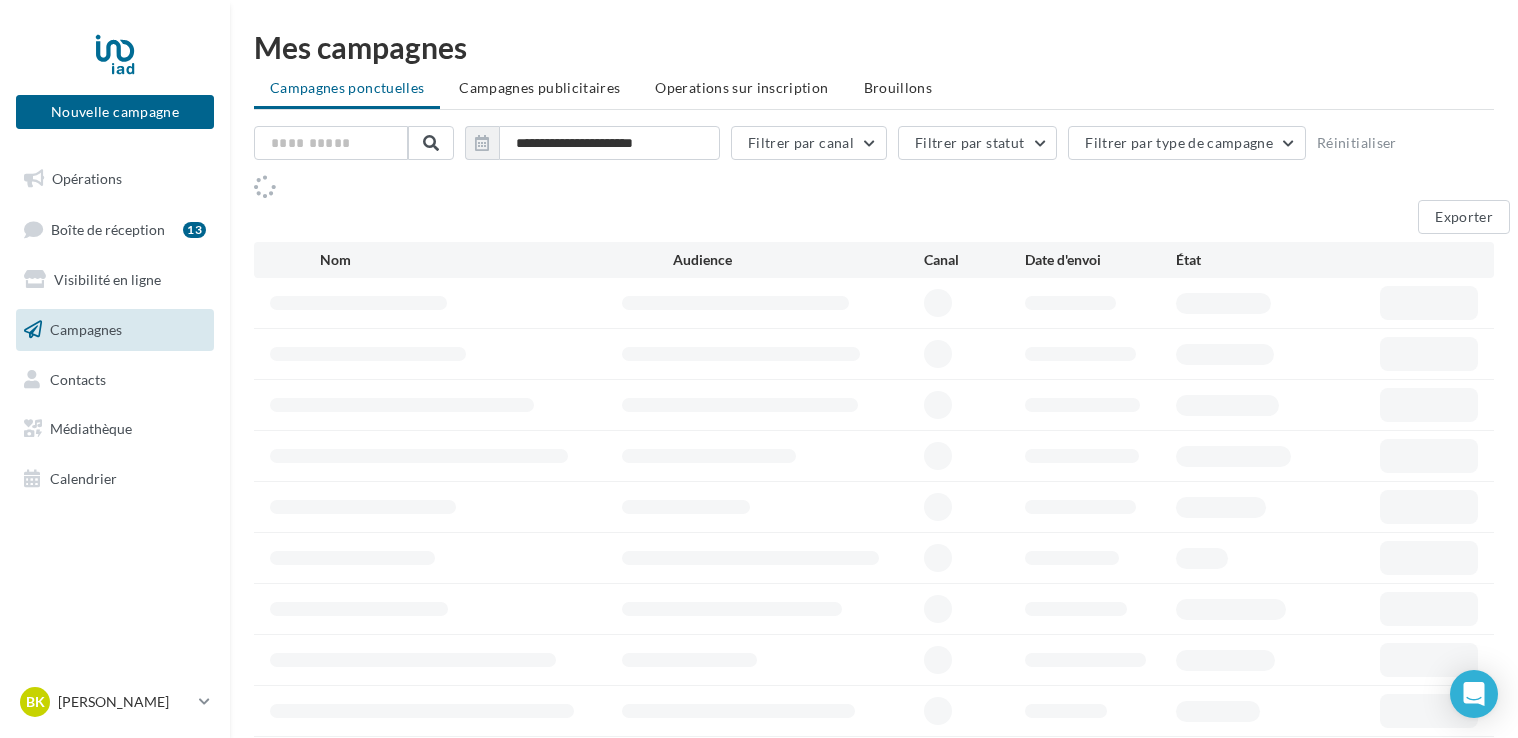 scroll, scrollTop: 0, scrollLeft: 0, axis: both 